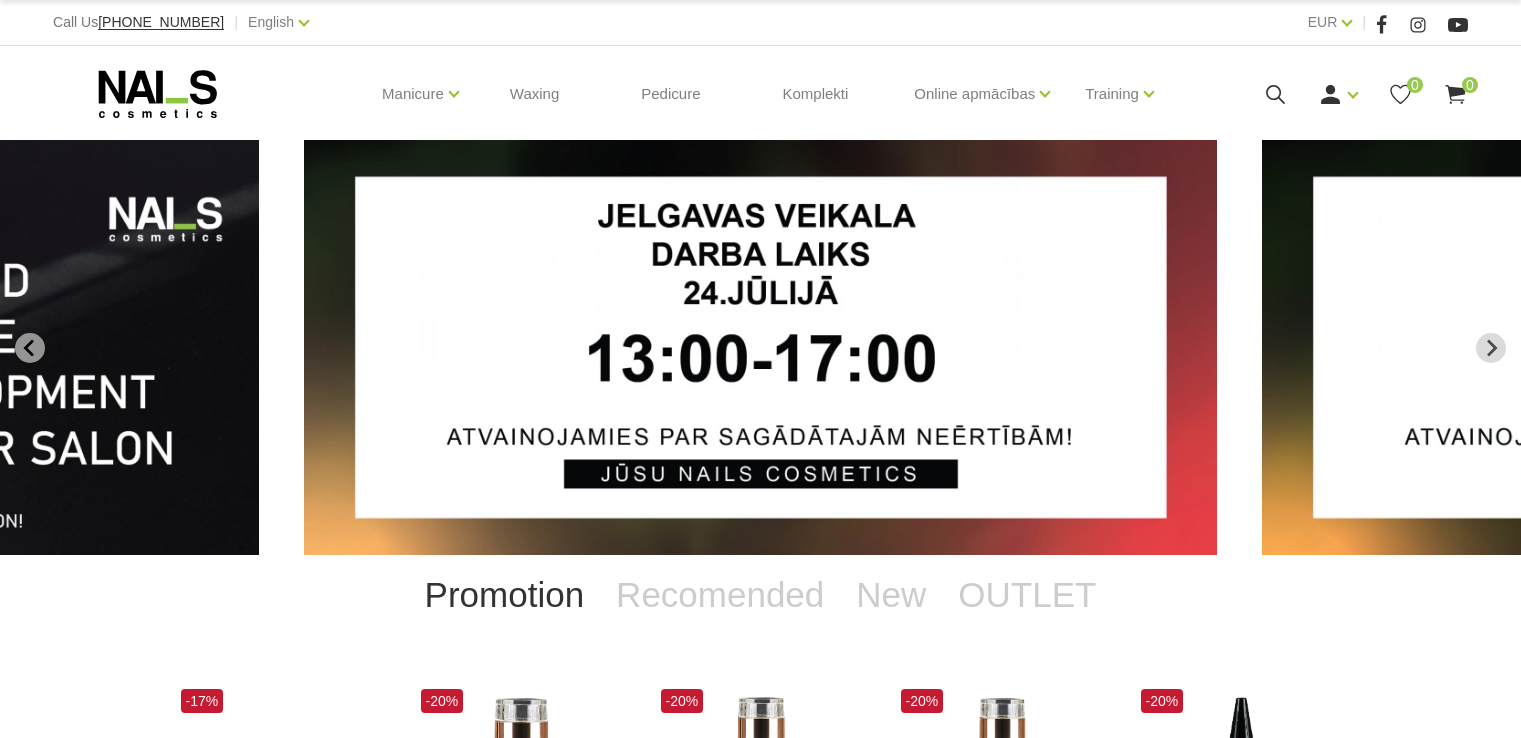 scroll, scrollTop: 0, scrollLeft: 0, axis: both 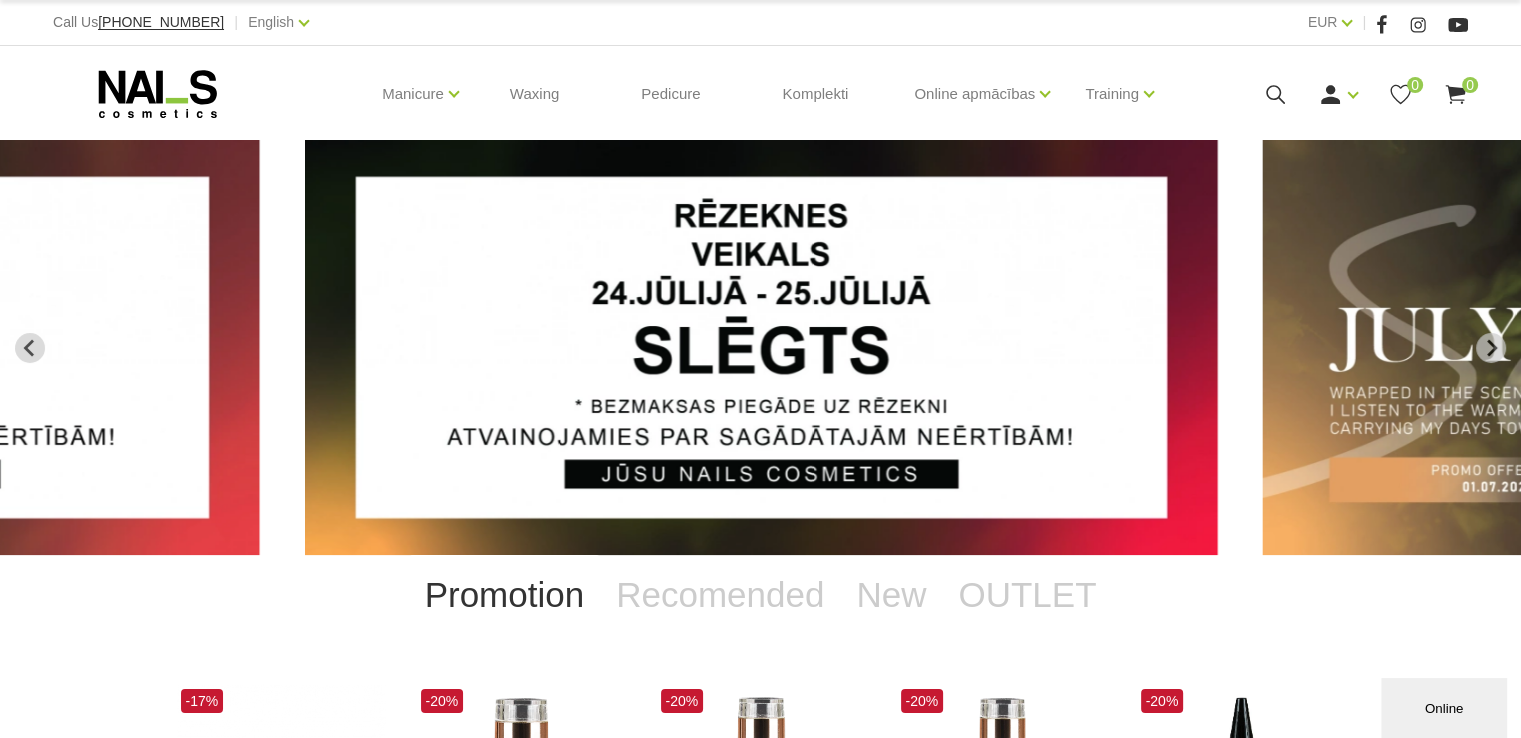 click 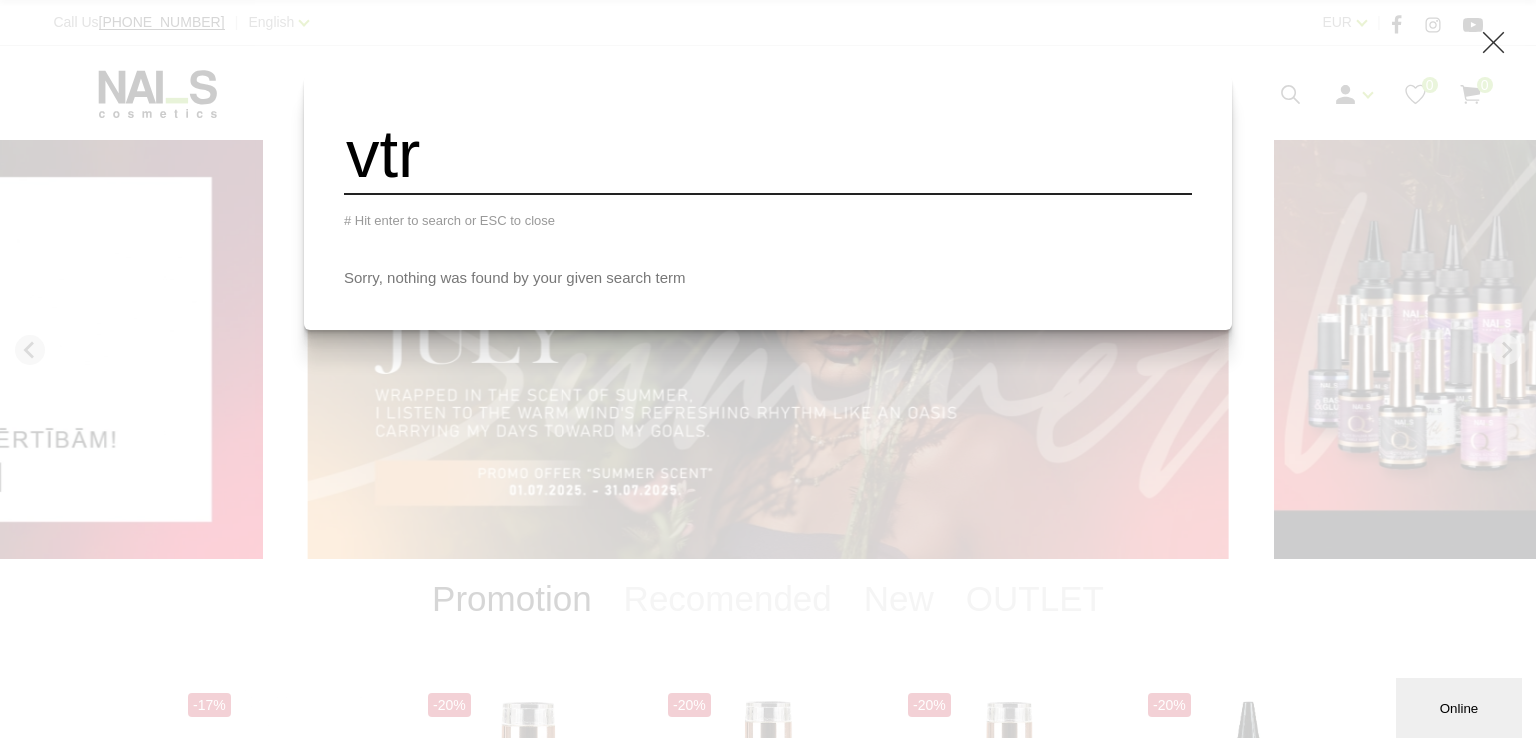 type on "vtr" 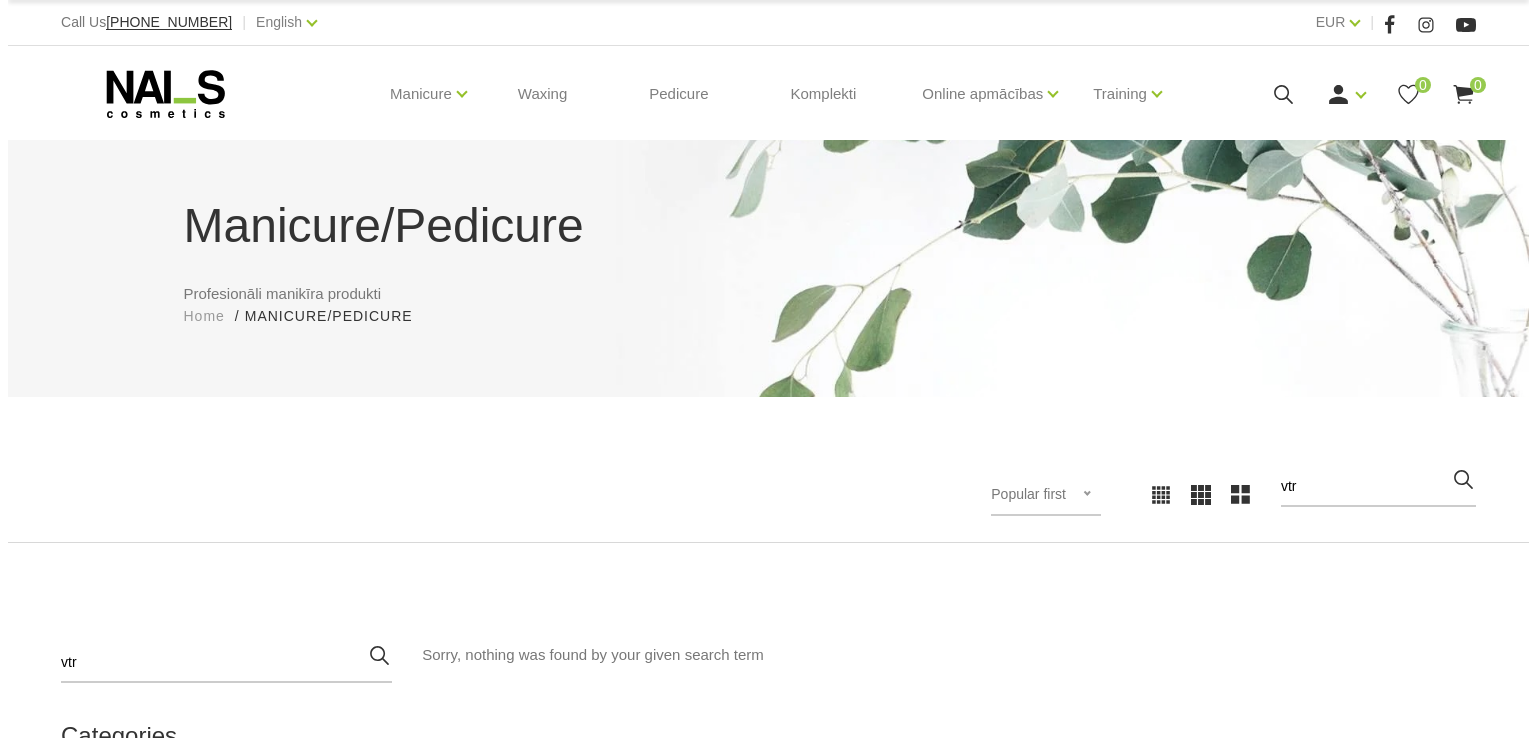 scroll, scrollTop: 0, scrollLeft: 0, axis: both 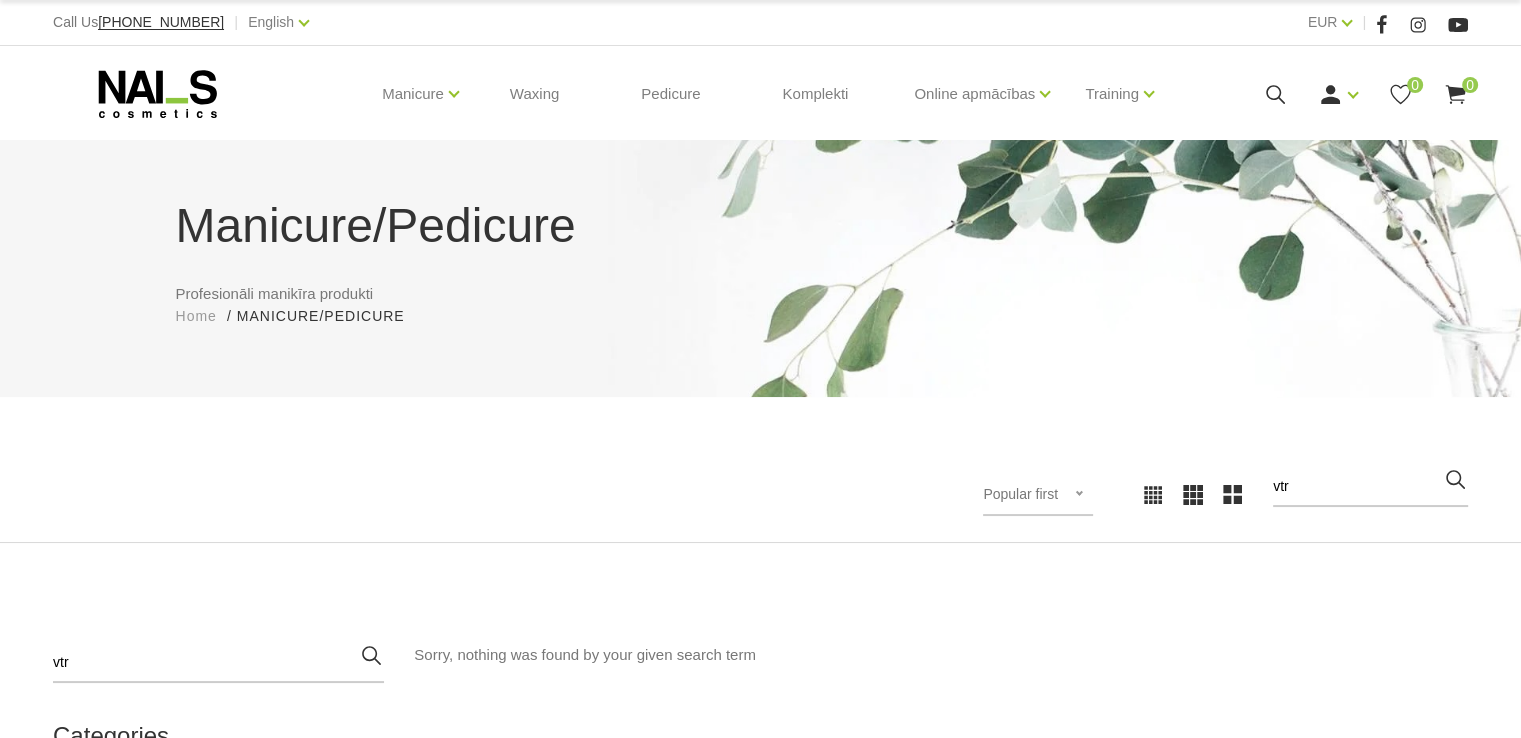 click 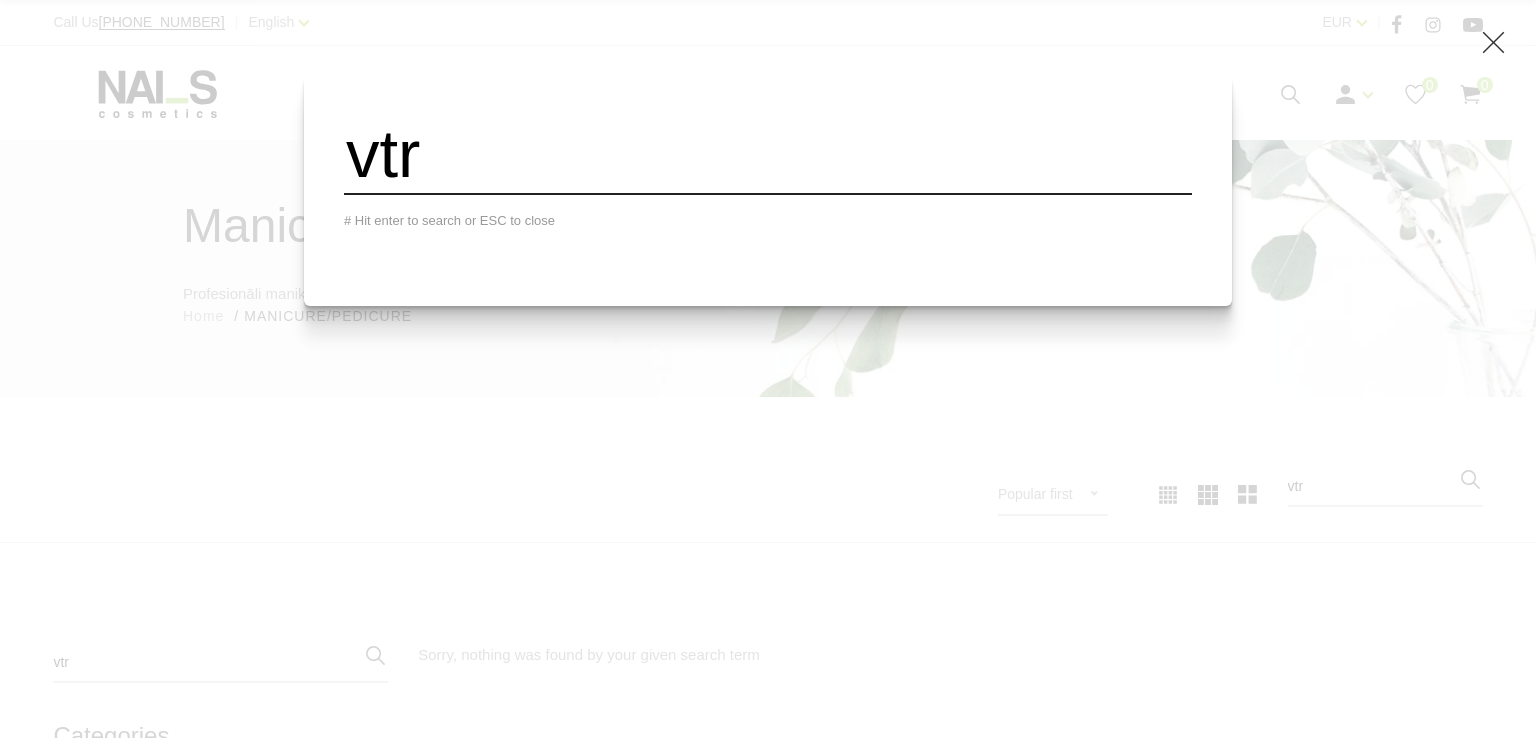 drag, startPoint x: 520, startPoint y: 189, endPoint x: 165, endPoint y: 186, distance: 355.01266 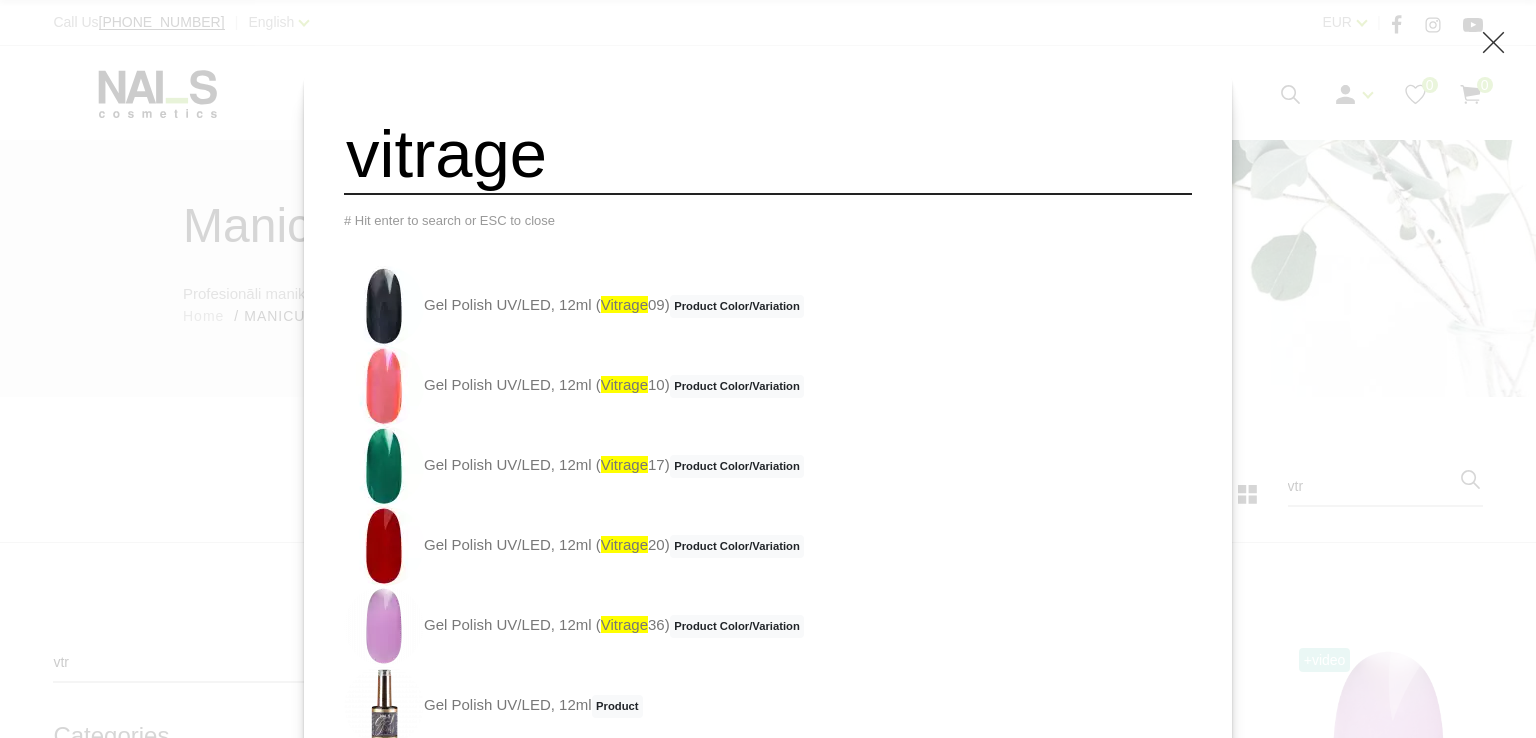 type on "vitrage" 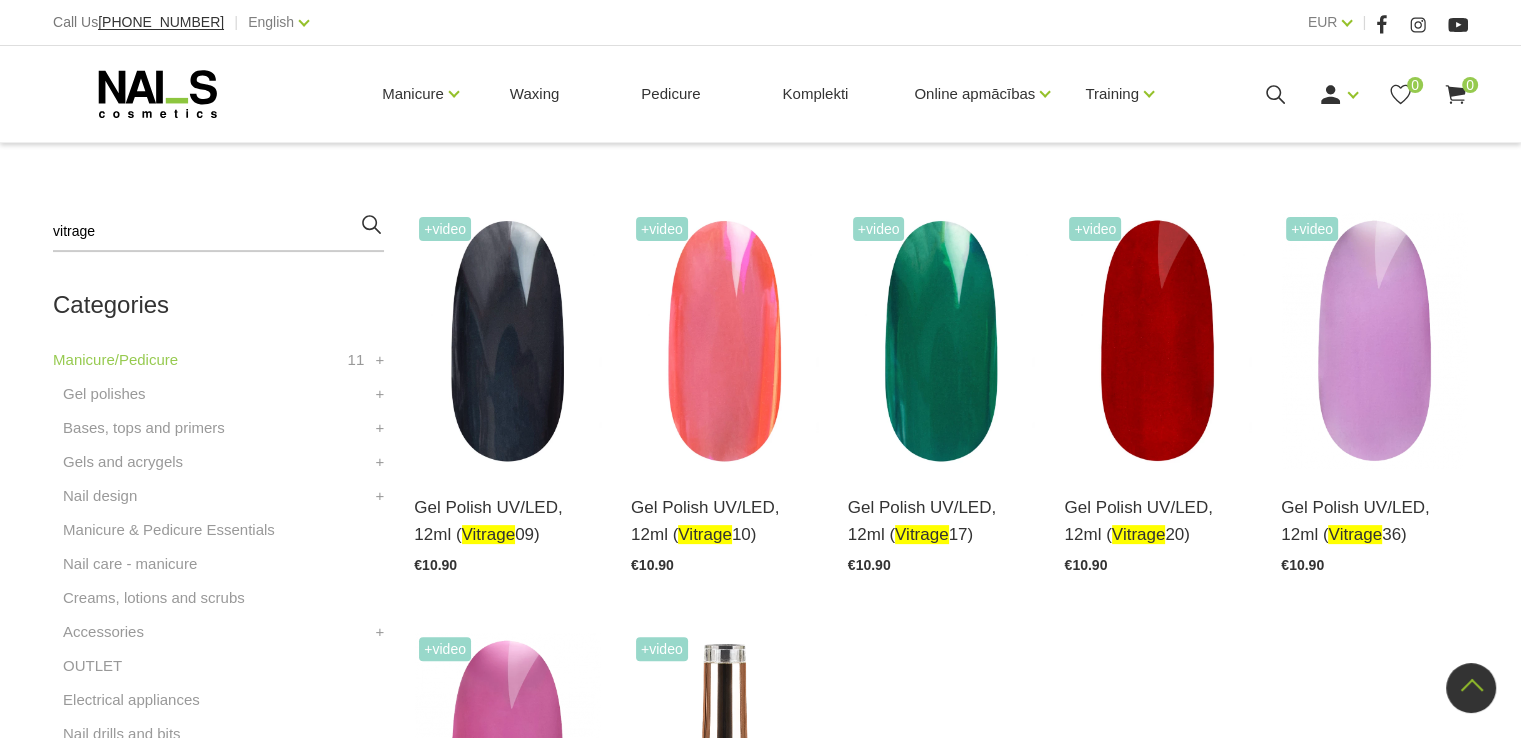 scroll, scrollTop: 400, scrollLeft: 0, axis: vertical 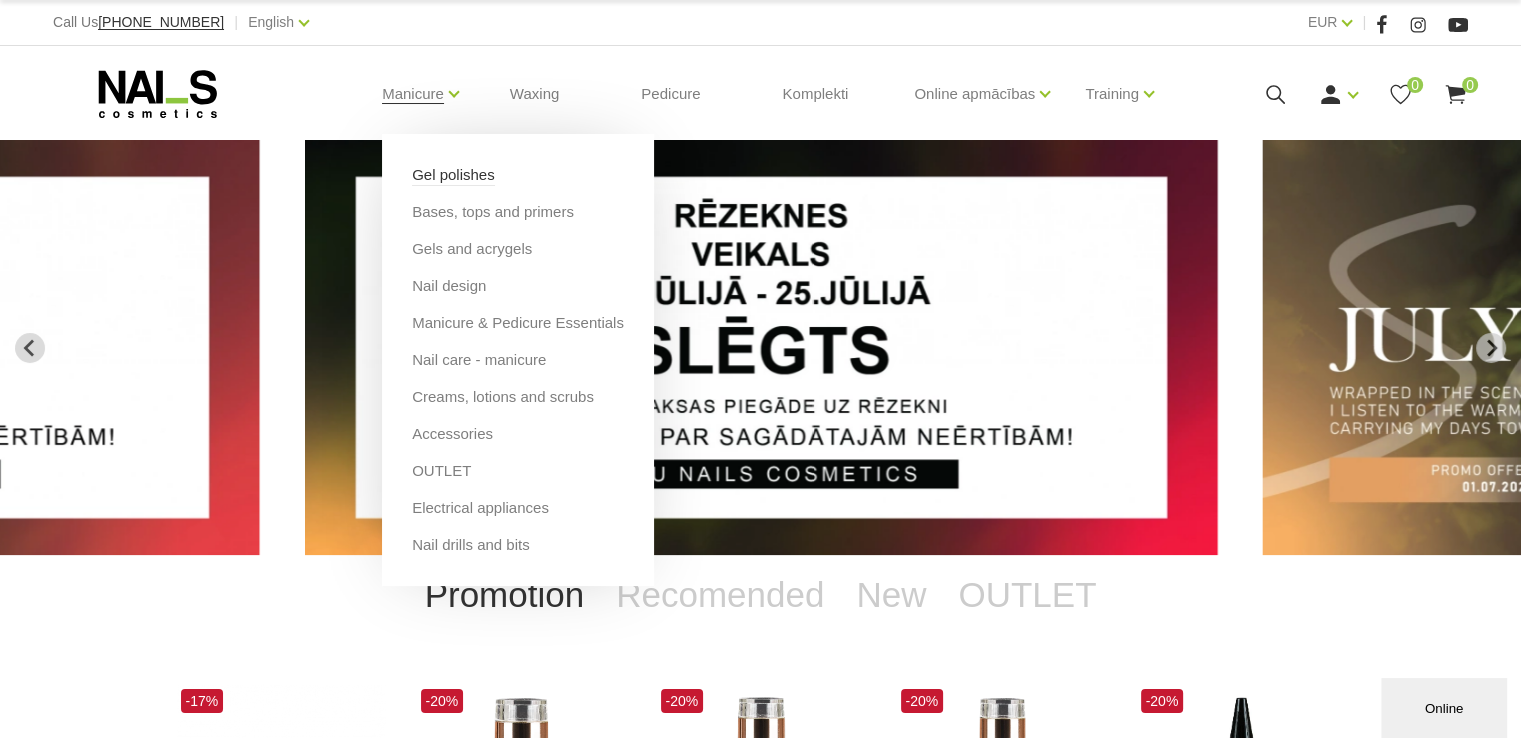 click on "Gel polishes" at bounding box center (453, 175) 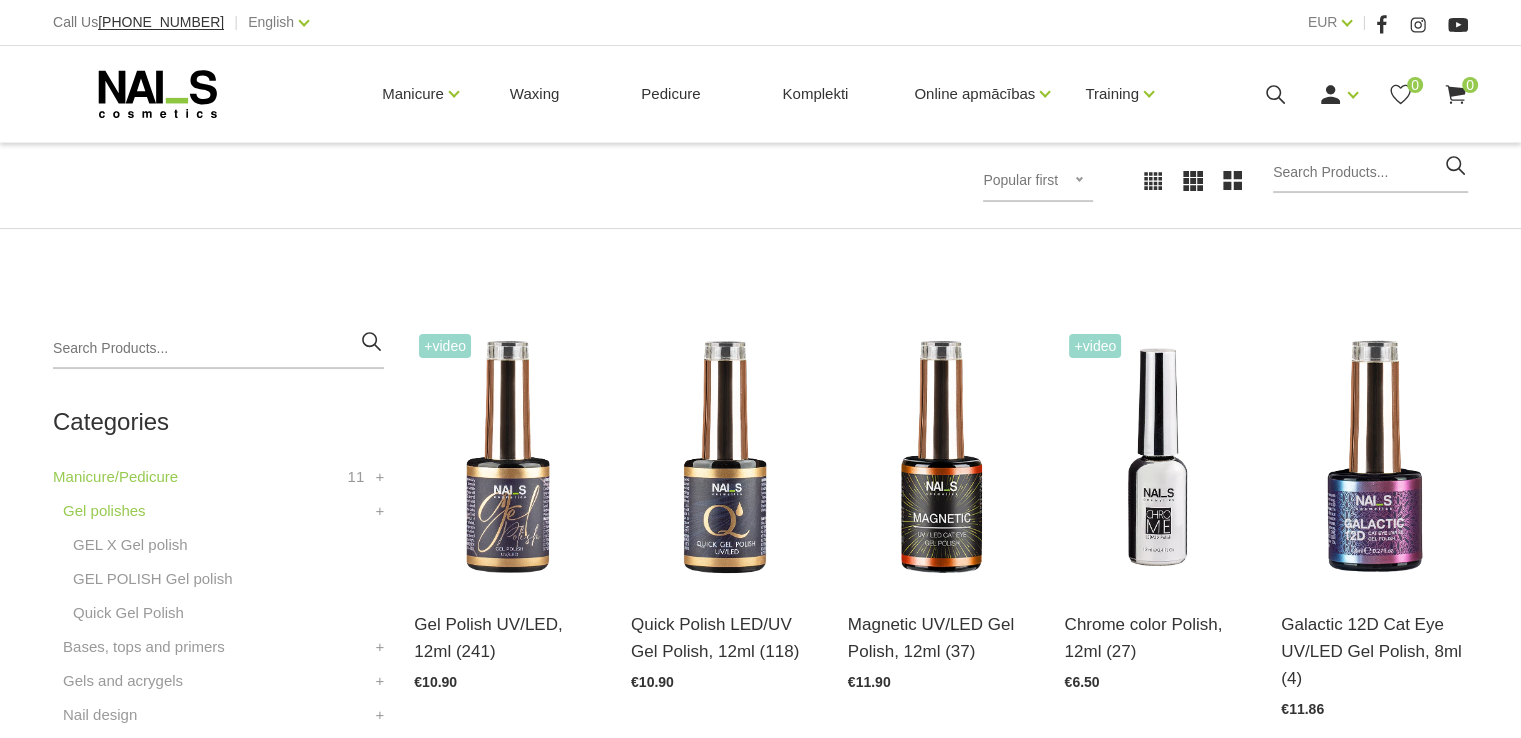 scroll, scrollTop: 300, scrollLeft: 0, axis: vertical 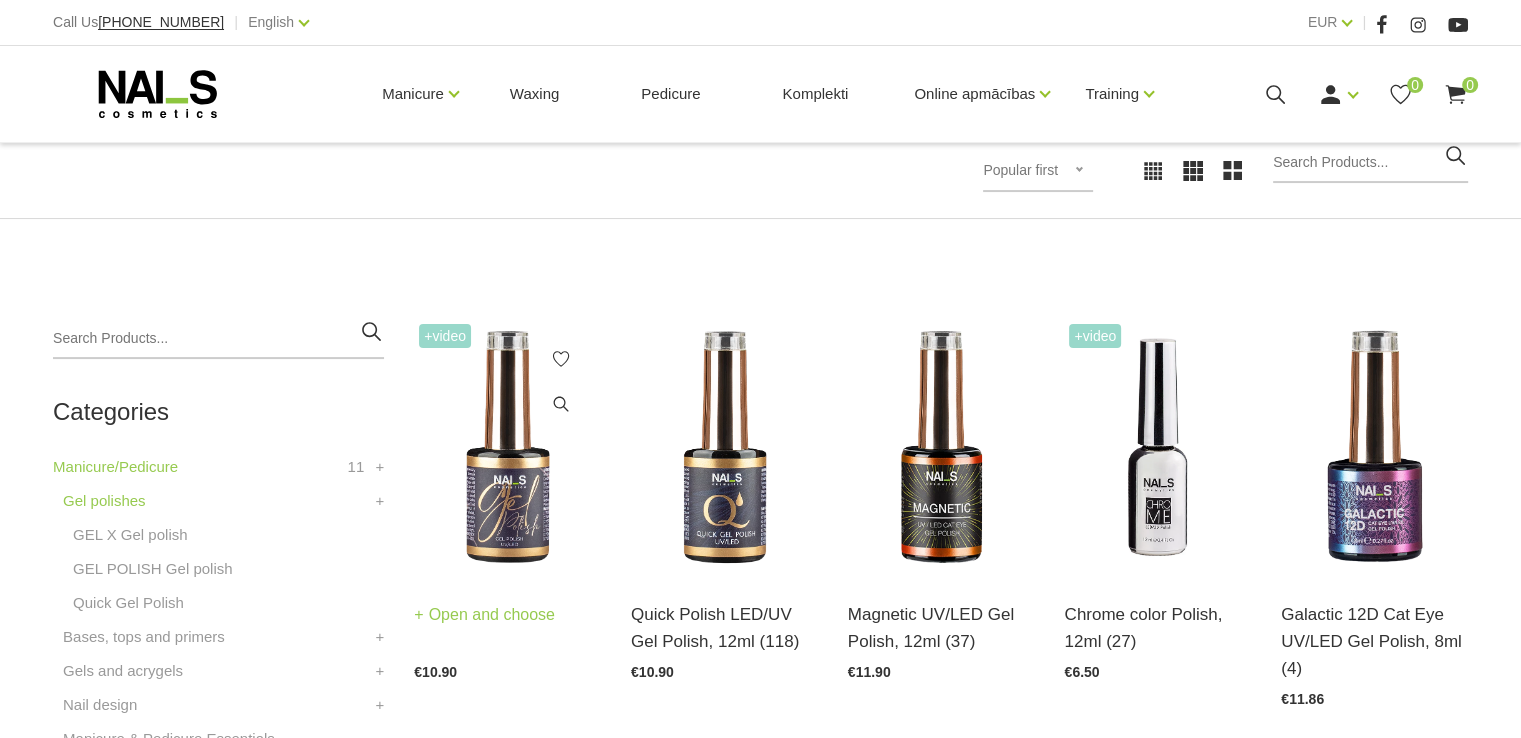 click at bounding box center (507, 447) 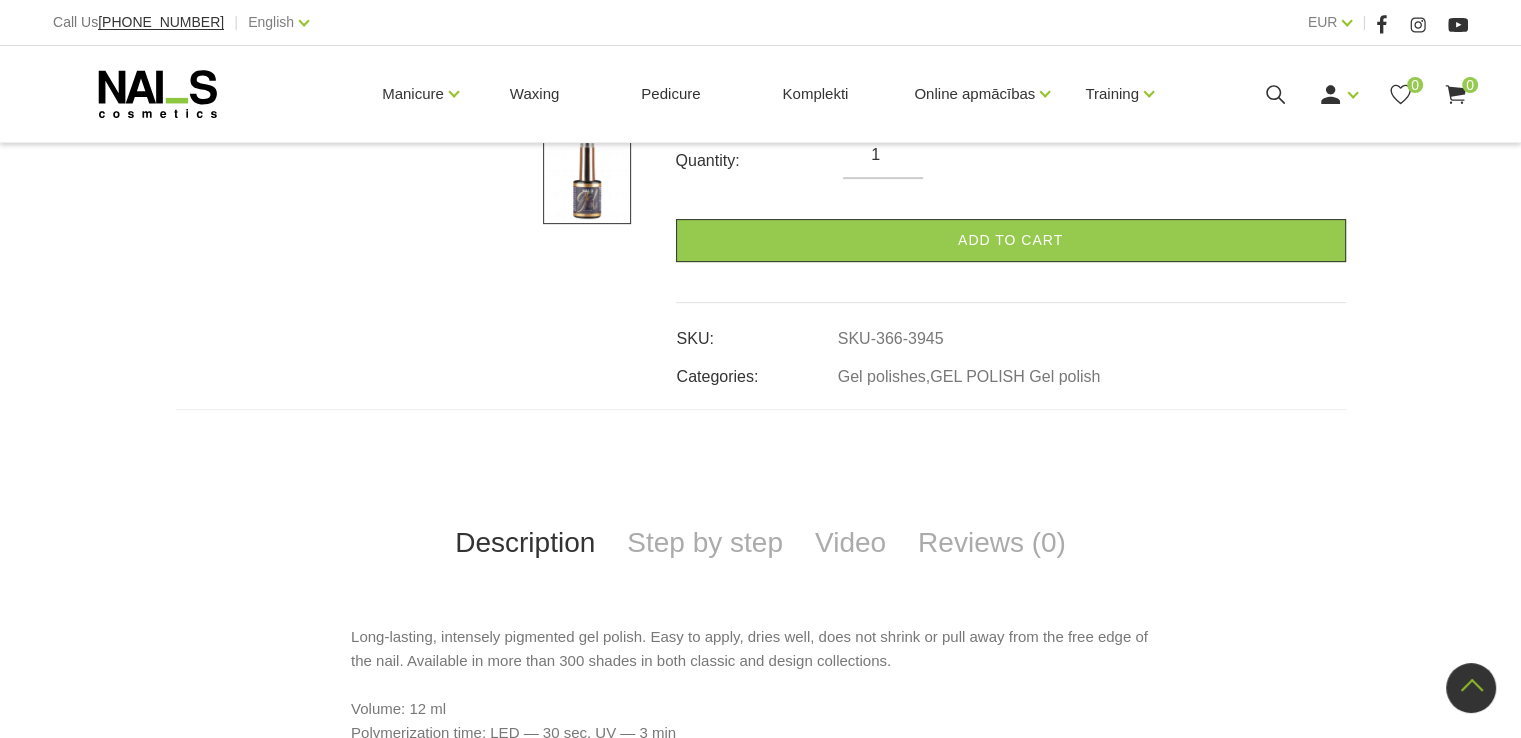 scroll, scrollTop: 800, scrollLeft: 0, axis: vertical 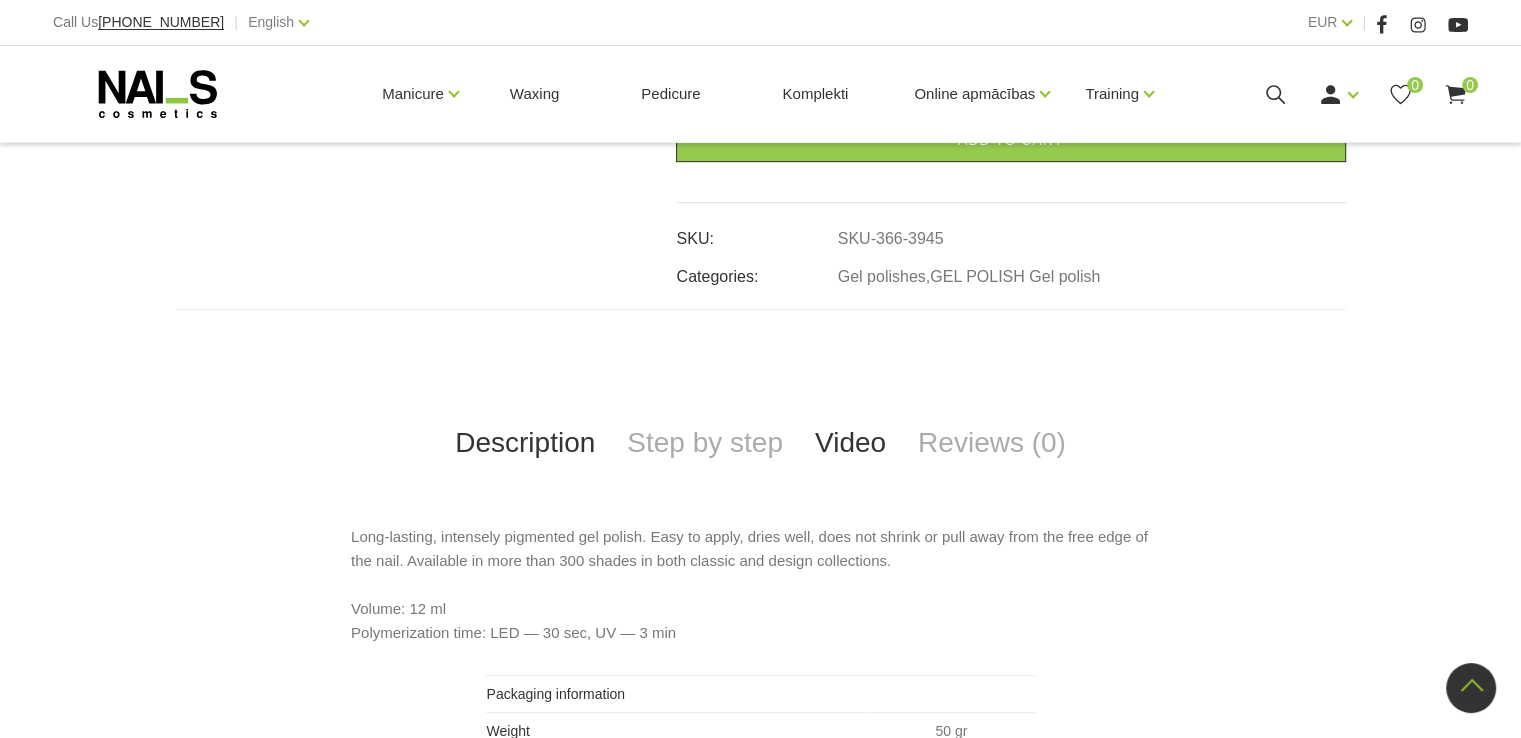 click on "Video" at bounding box center [850, 443] 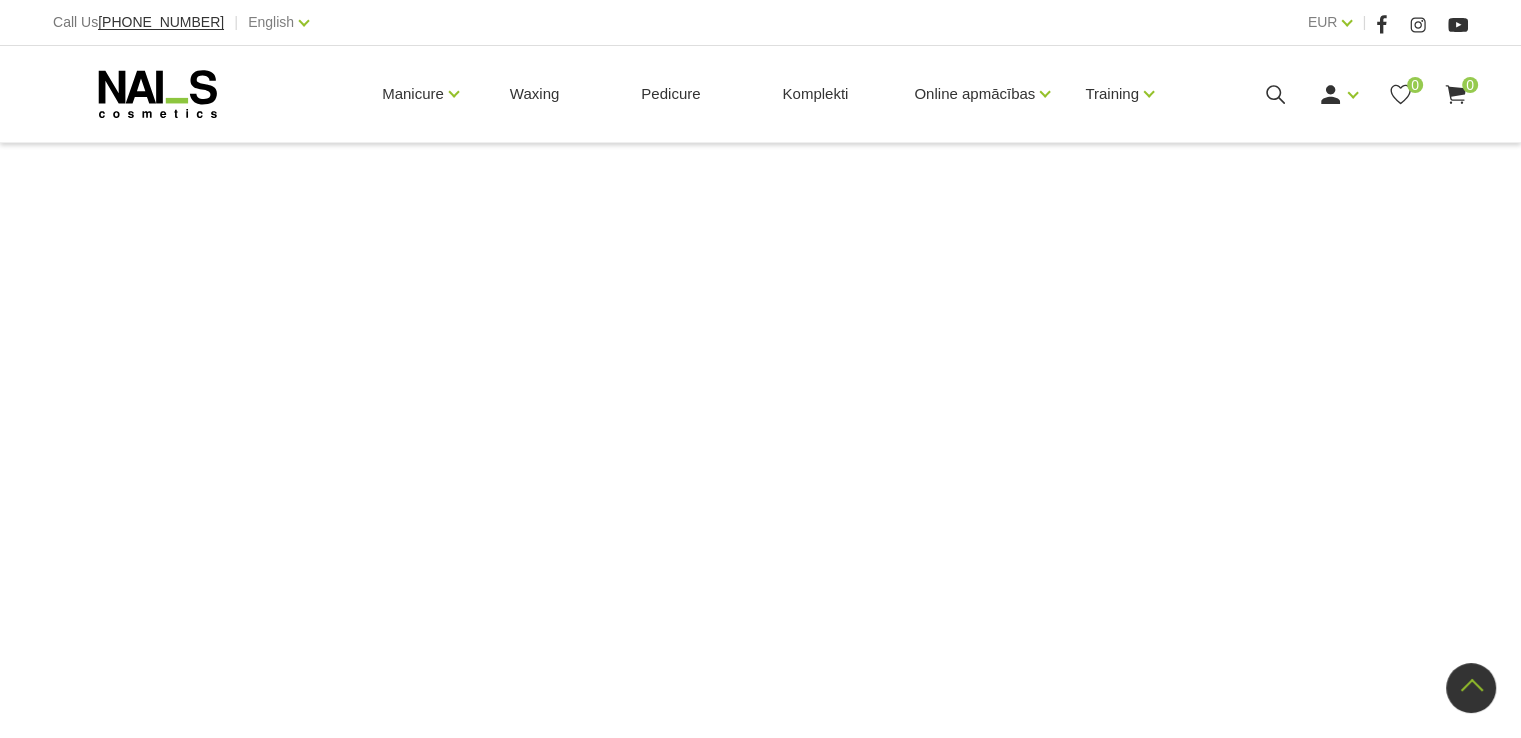 scroll, scrollTop: 1016, scrollLeft: 0, axis: vertical 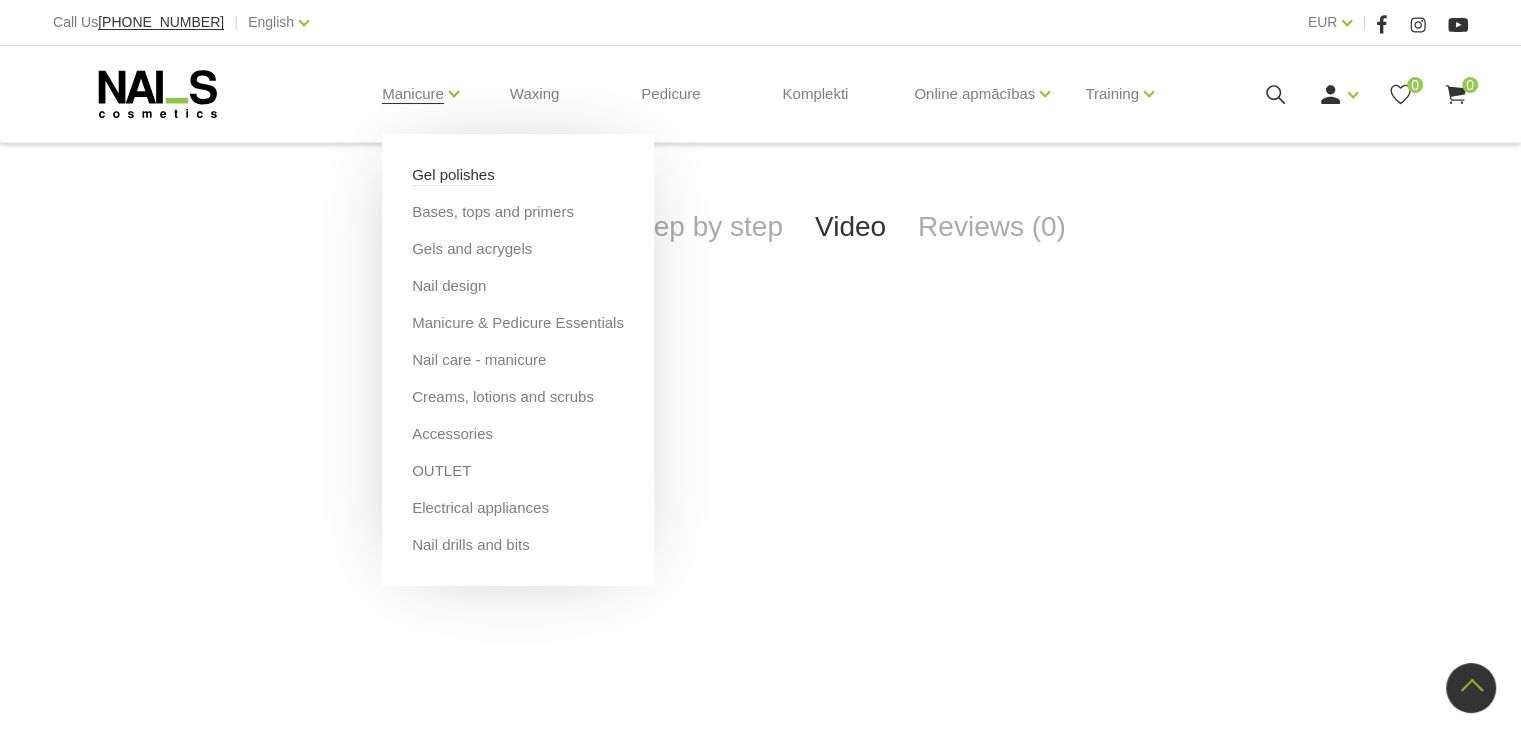 click on "Gel polishes" at bounding box center [453, 175] 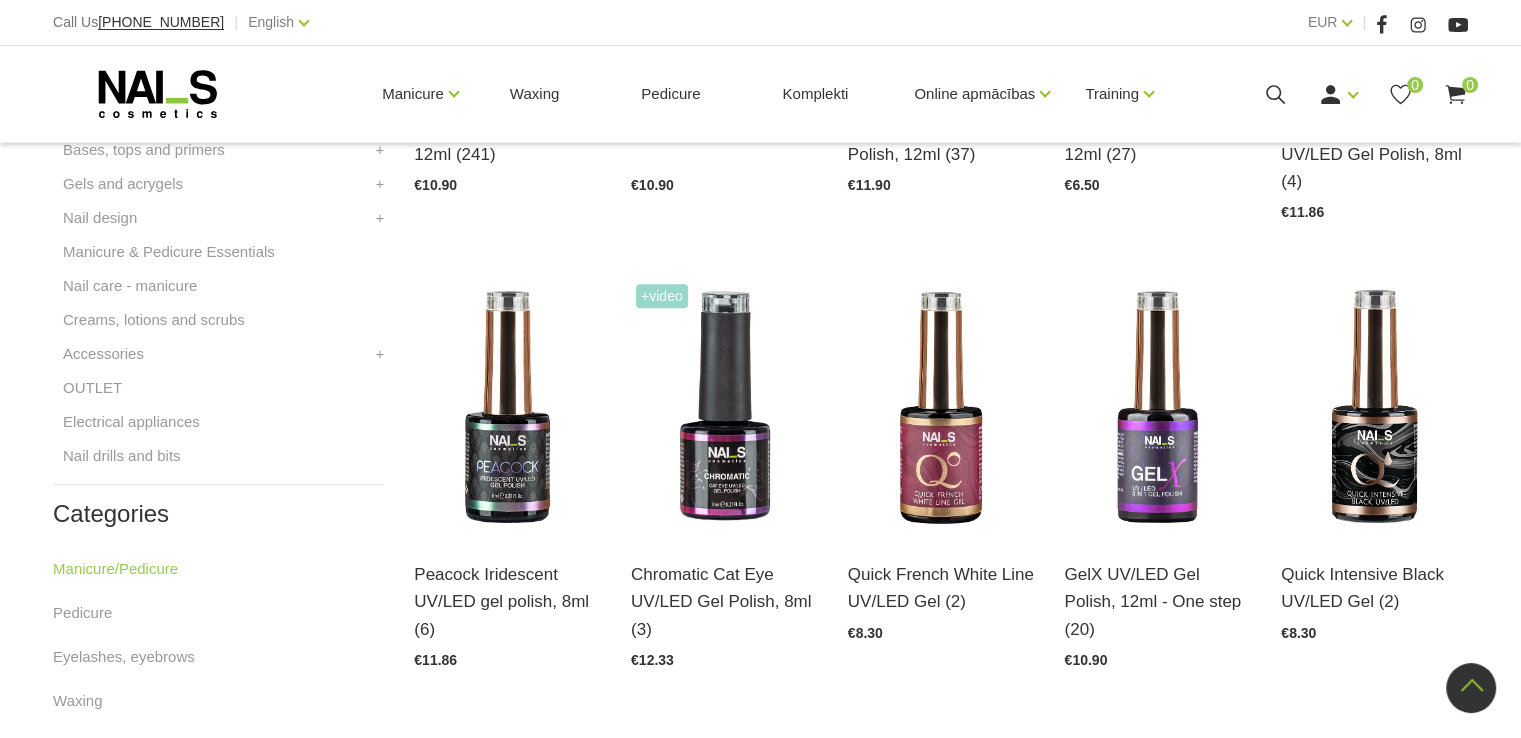 scroll, scrollTop: 800, scrollLeft: 0, axis: vertical 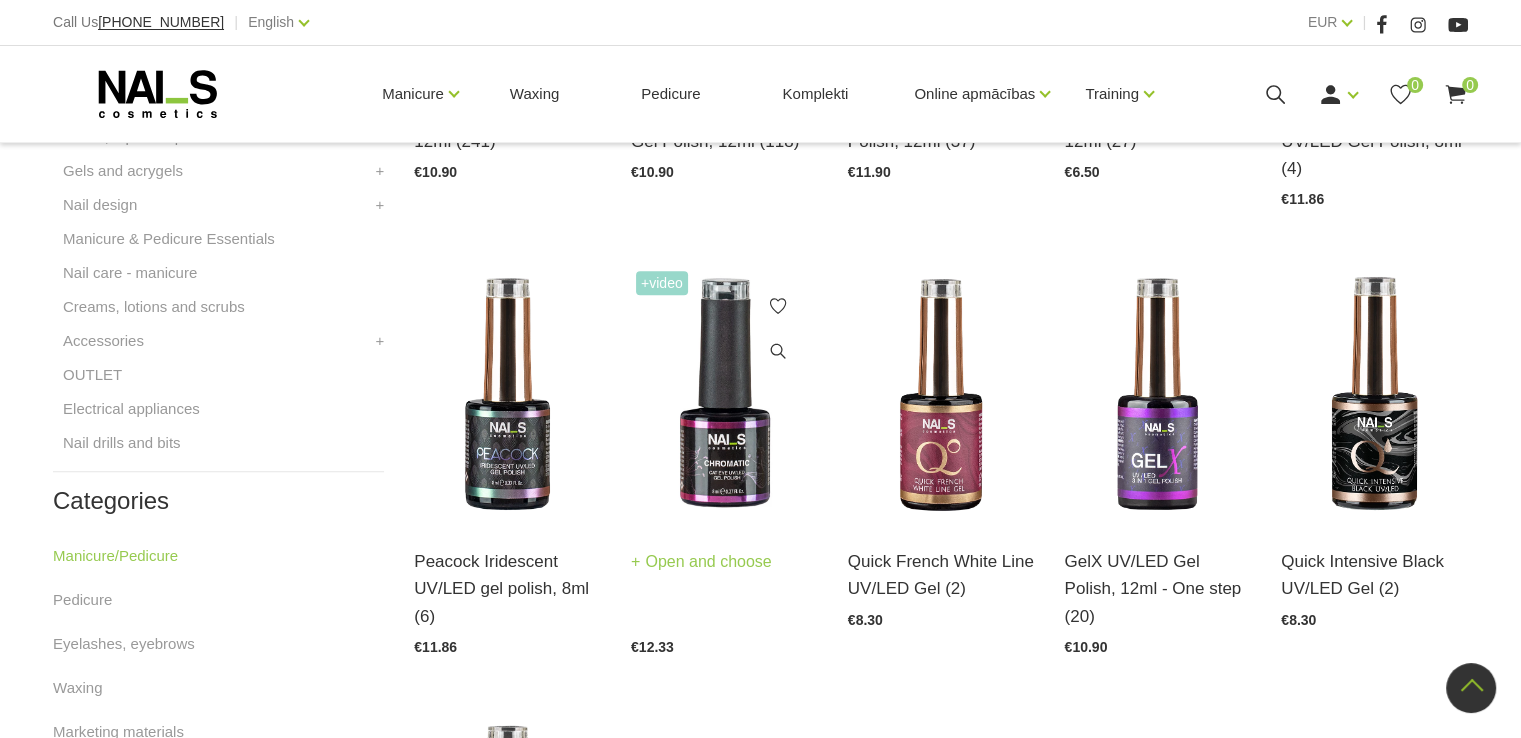 click at bounding box center (724, 394) 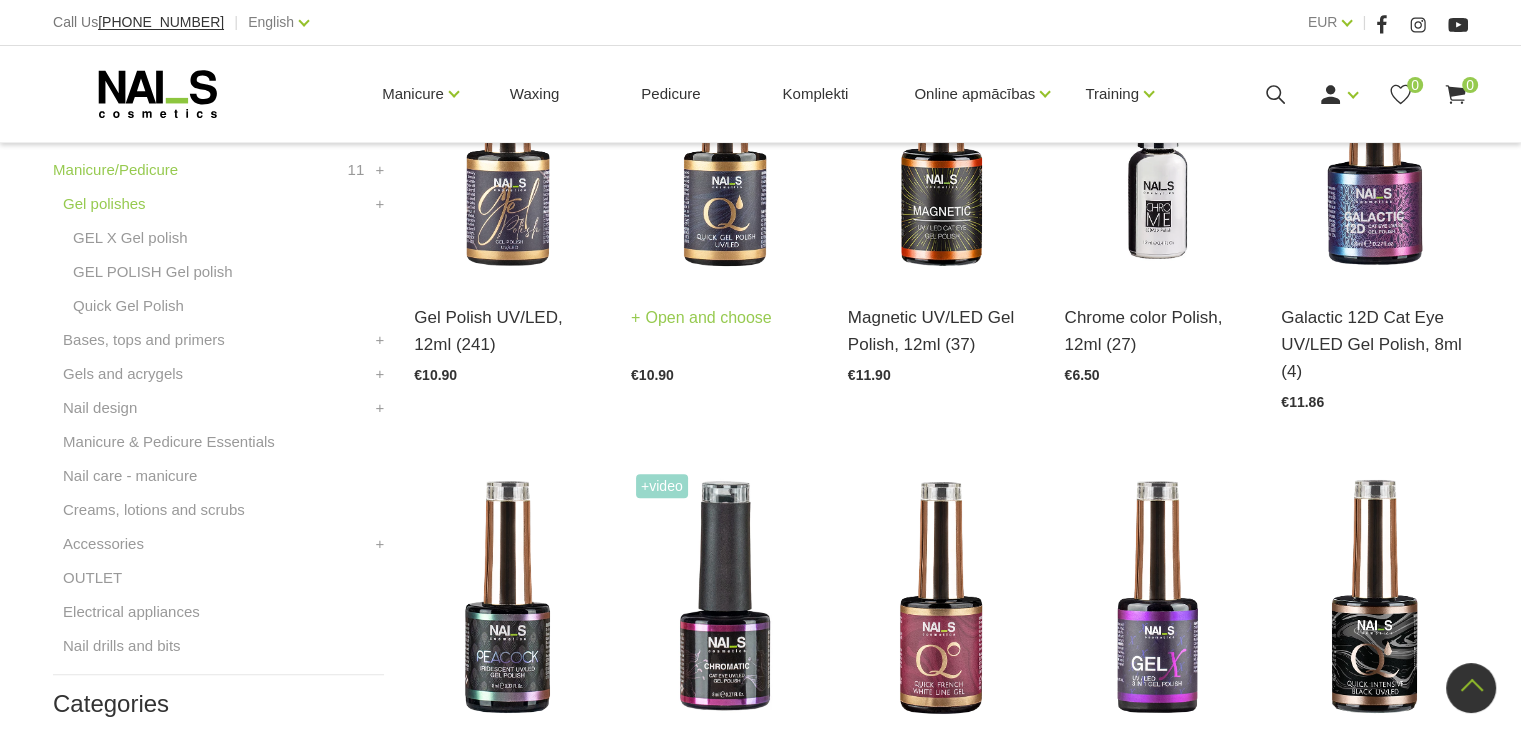 scroll, scrollTop: 400, scrollLeft: 0, axis: vertical 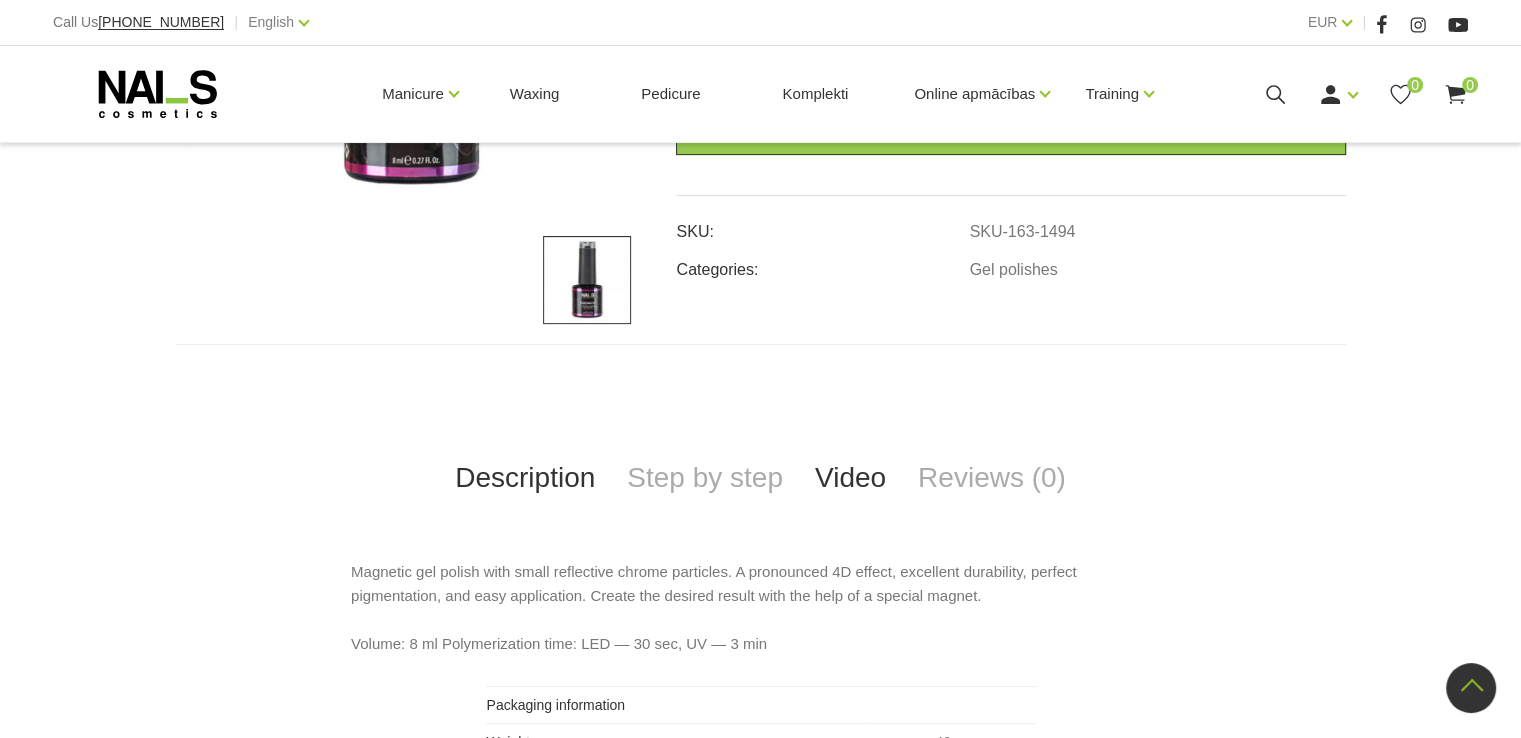 click on "Video" at bounding box center (850, 478) 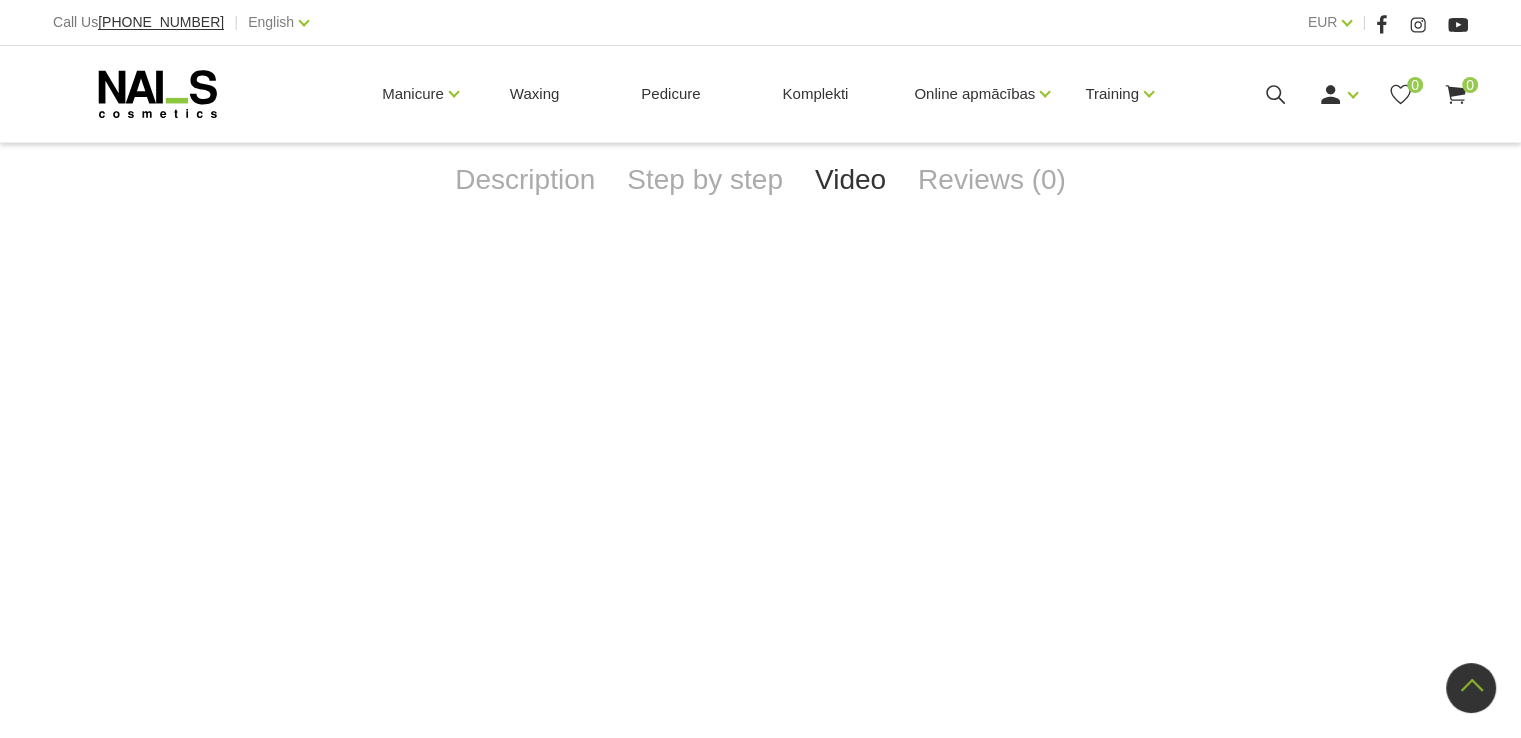 scroll, scrollTop: 900, scrollLeft: 0, axis: vertical 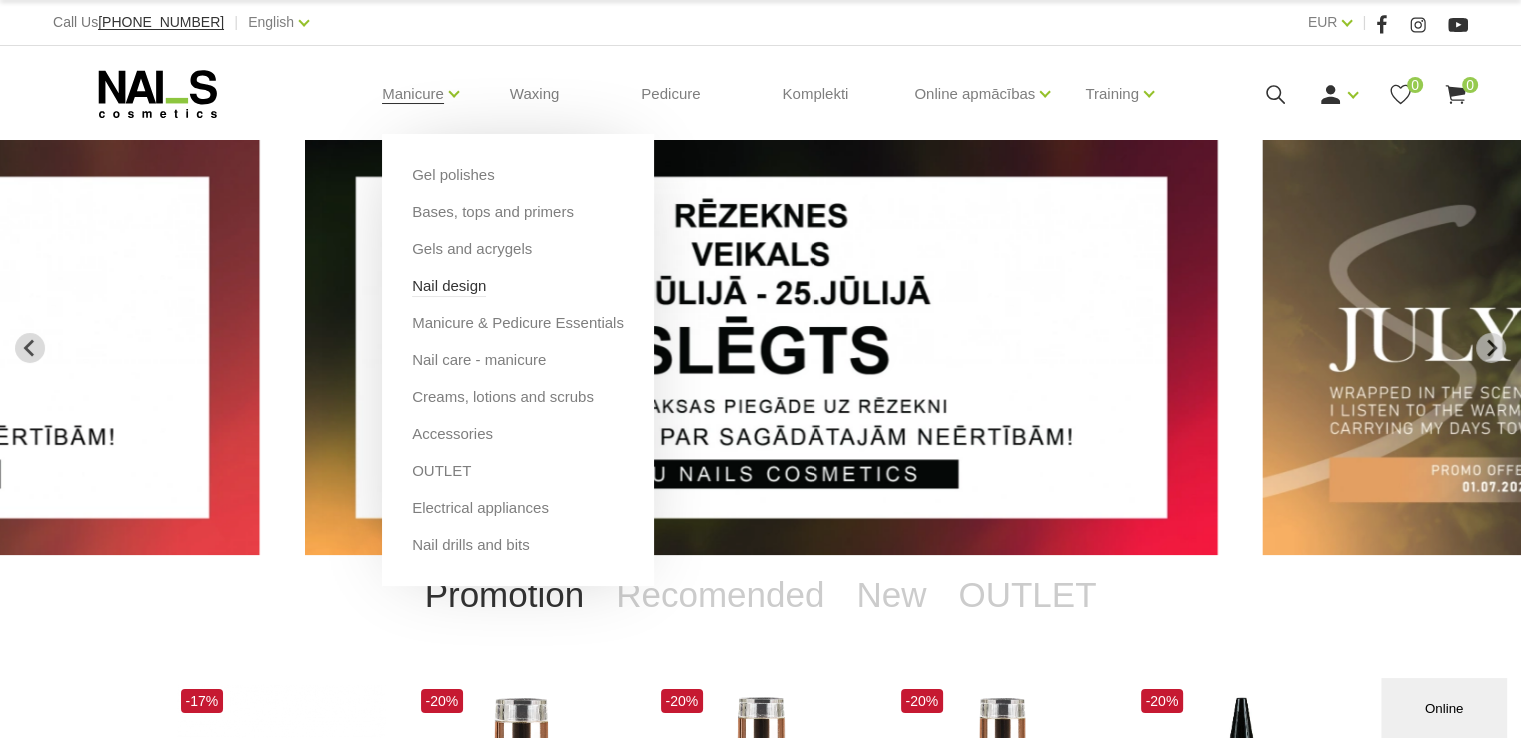 click on "Nail design" at bounding box center (449, 286) 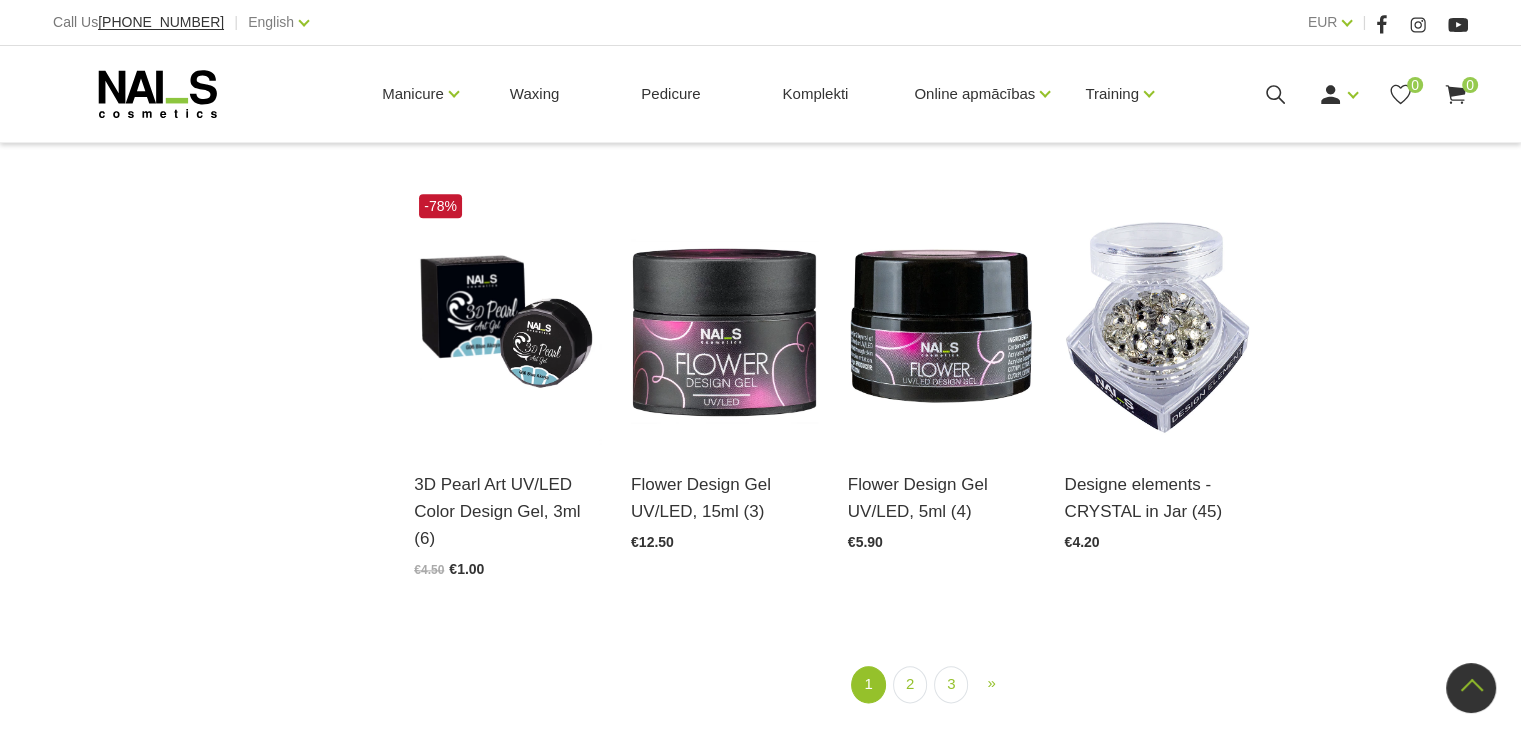 scroll, scrollTop: 2200, scrollLeft: 0, axis: vertical 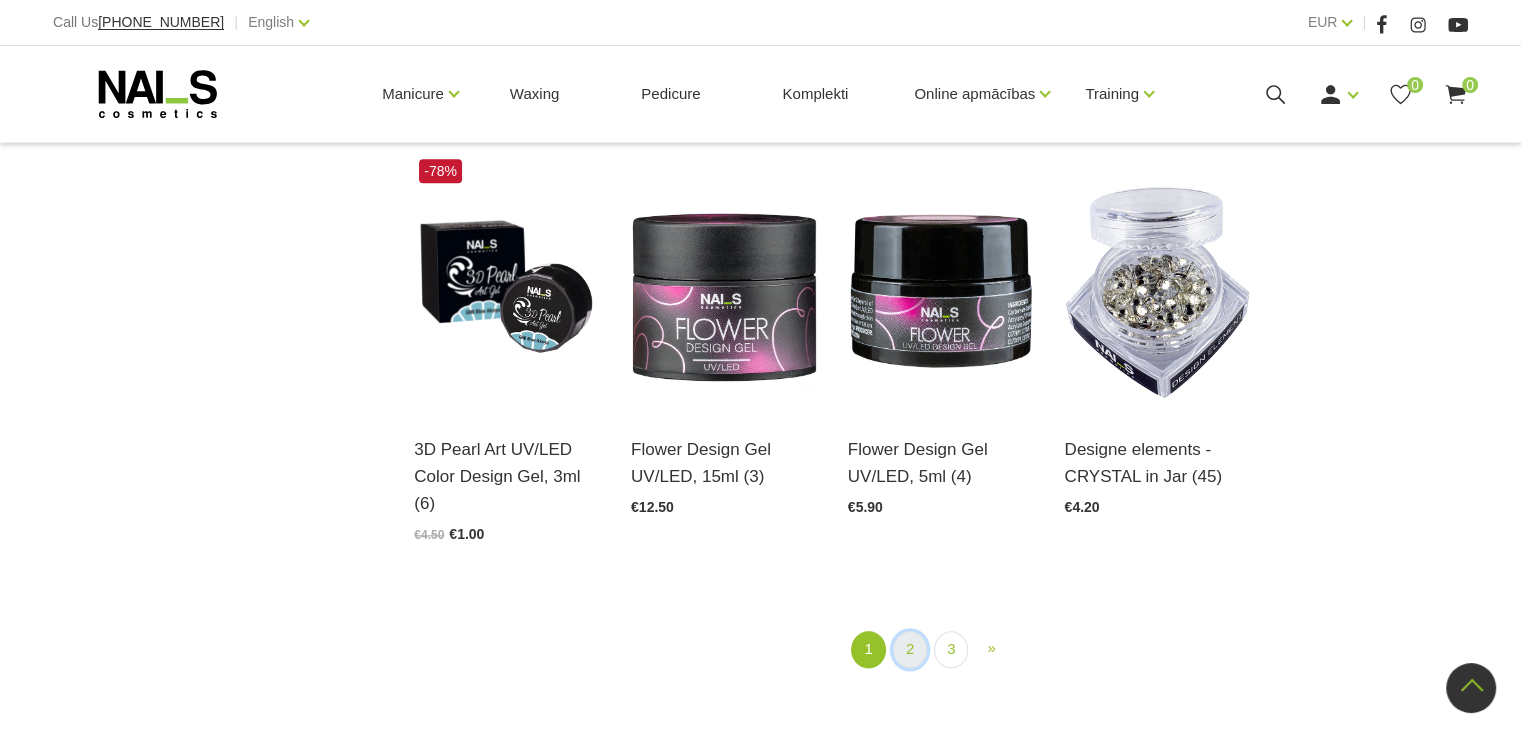 click on "2" at bounding box center [910, 649] 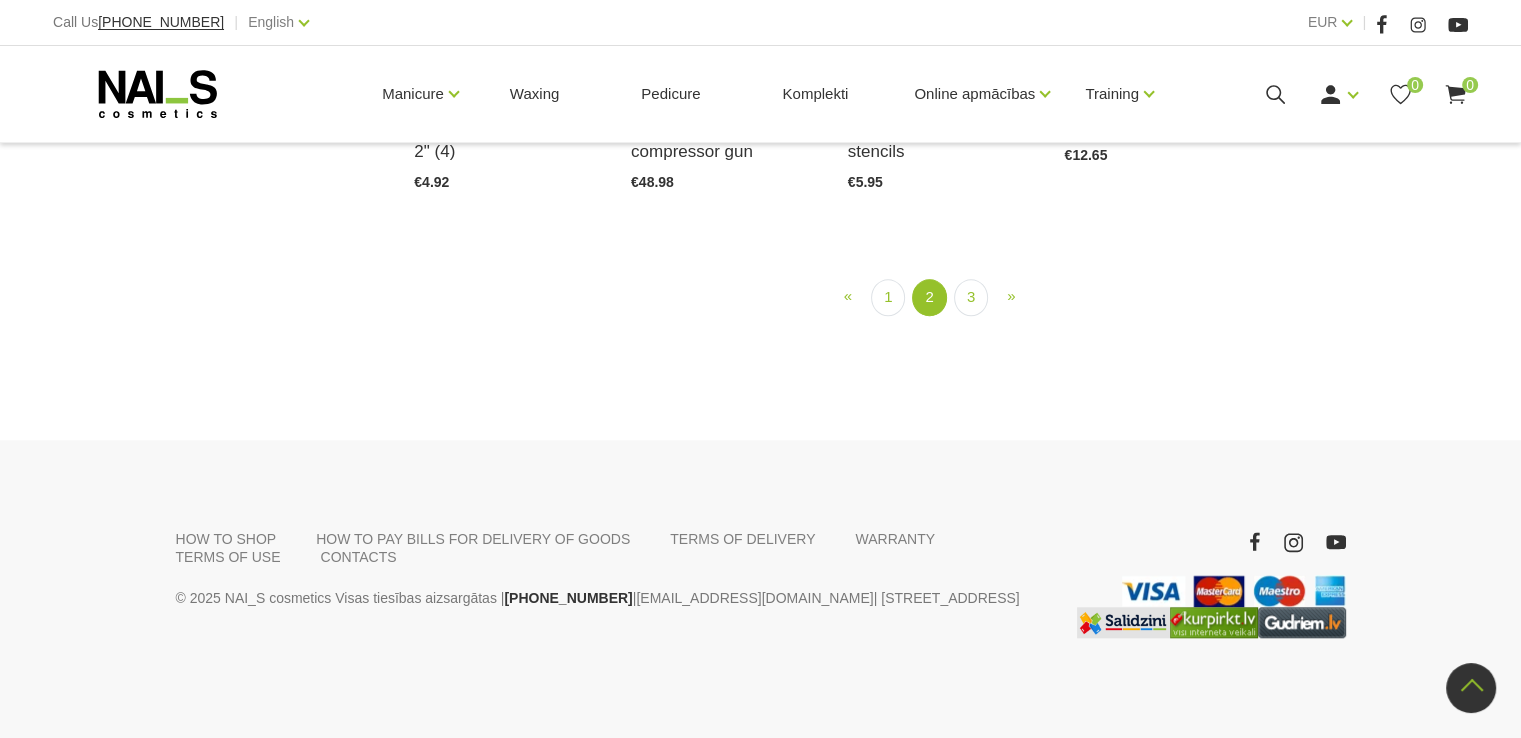 scroll, scrollTop: 1808, scrollLeft: 0, axis: vertical 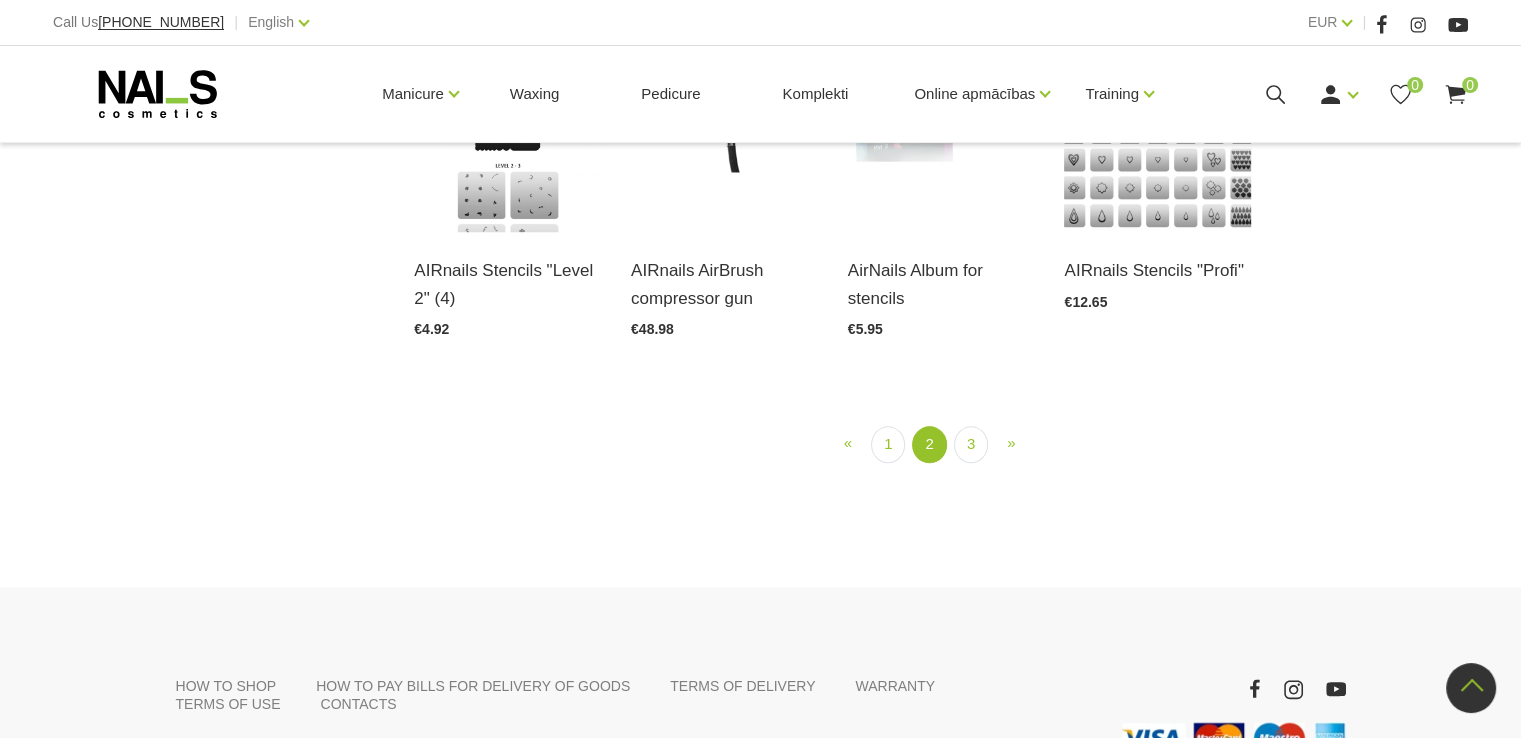 click at bounding box center (941, -188) 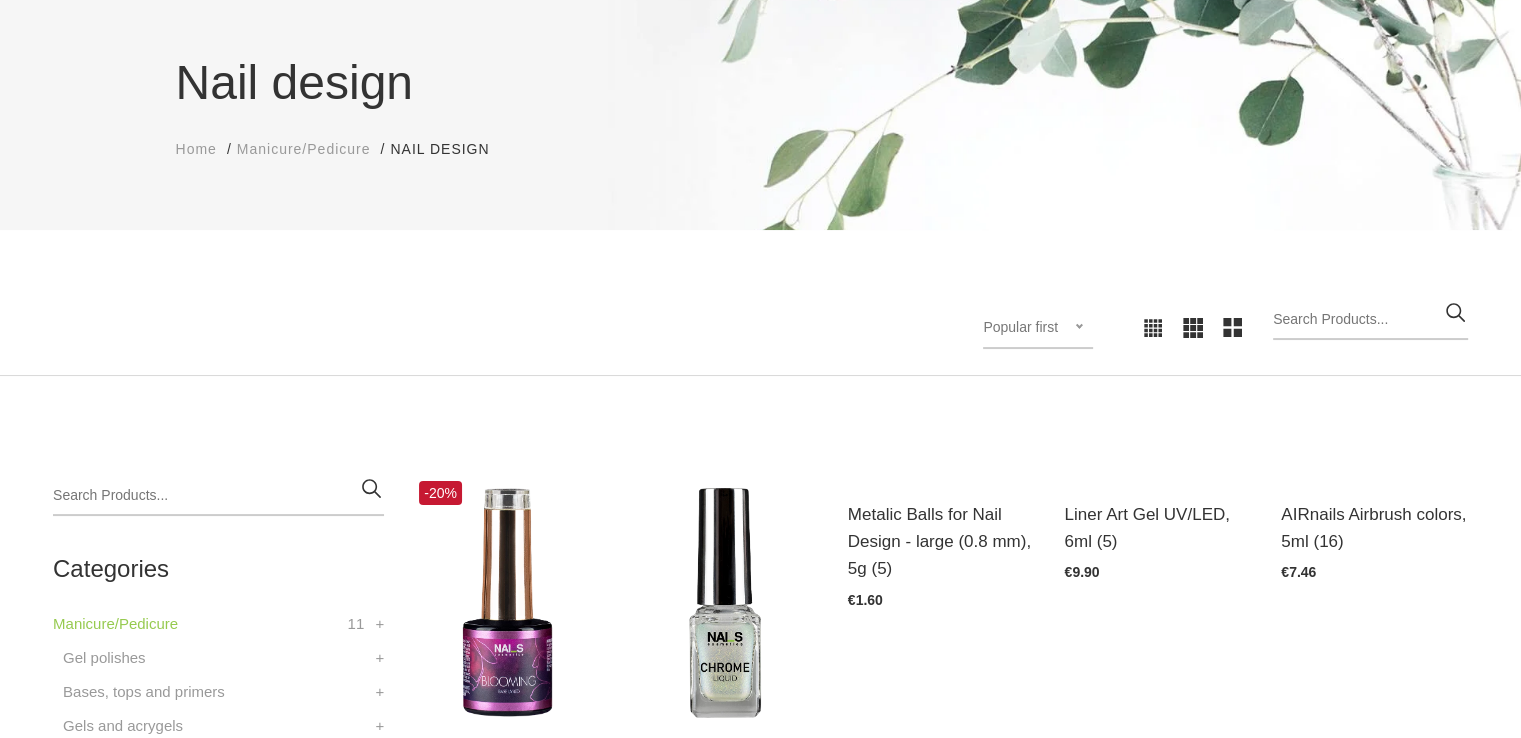 scroll, scrollTop: 108, scrollLeft: 0, axis: vertical 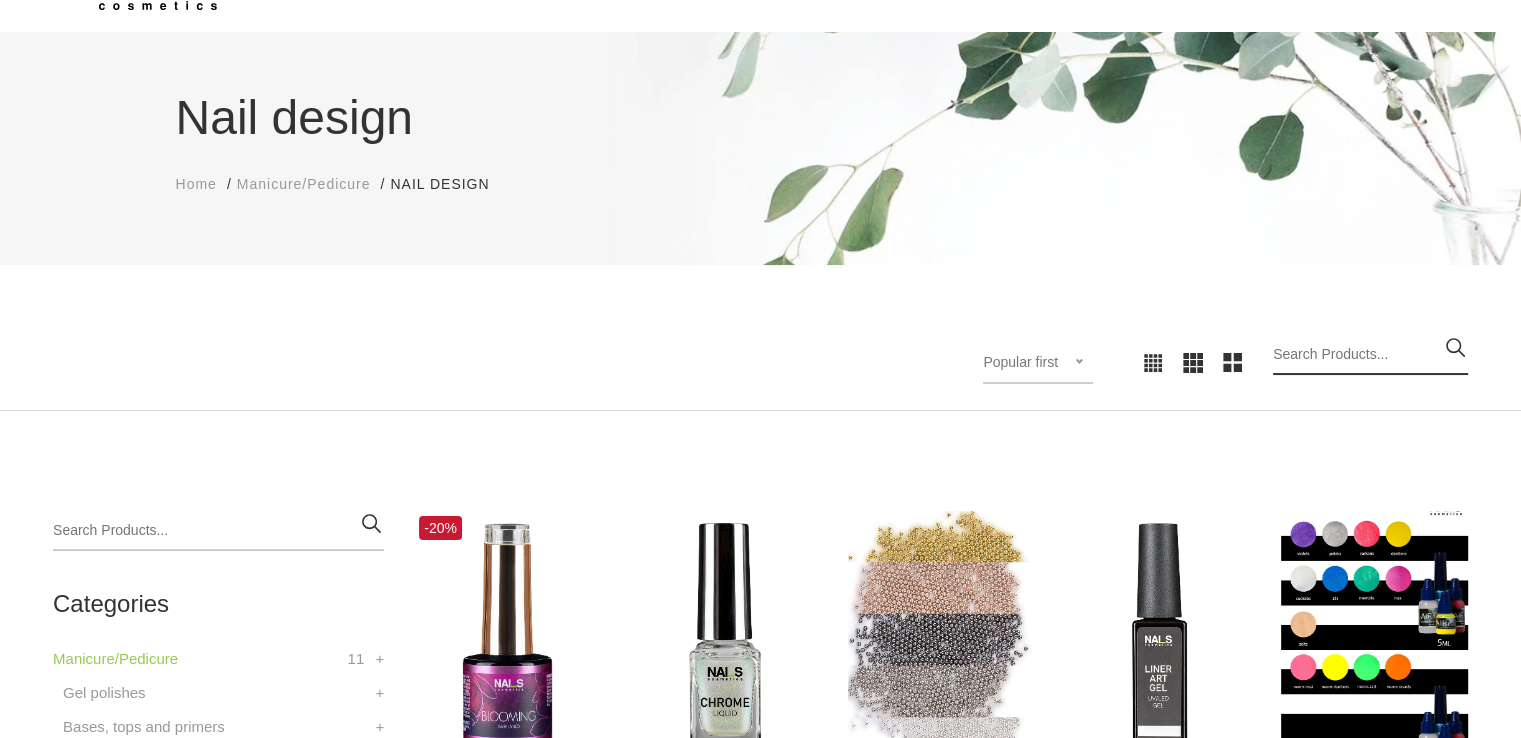 click at bounding box center (1370, 355) 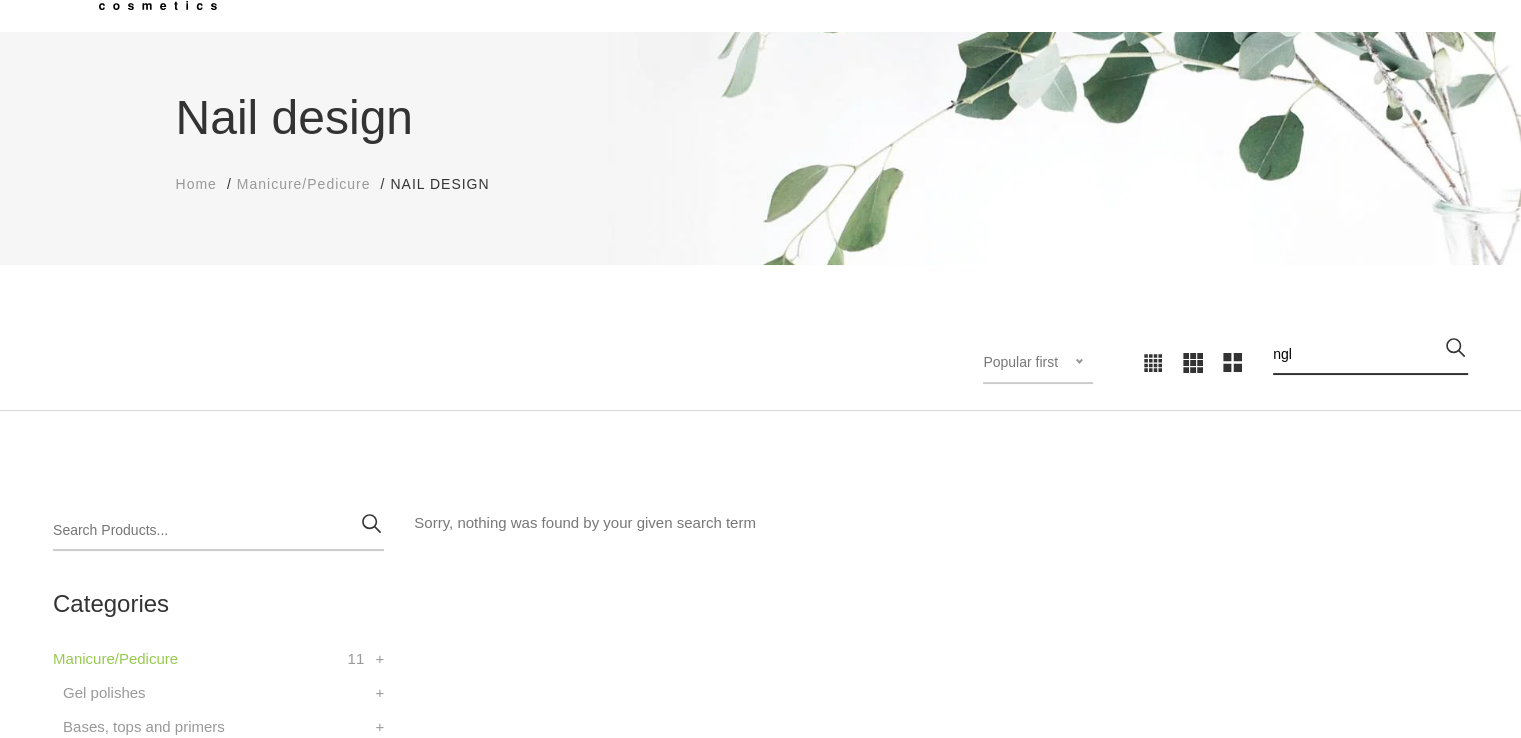 type on "ngl" 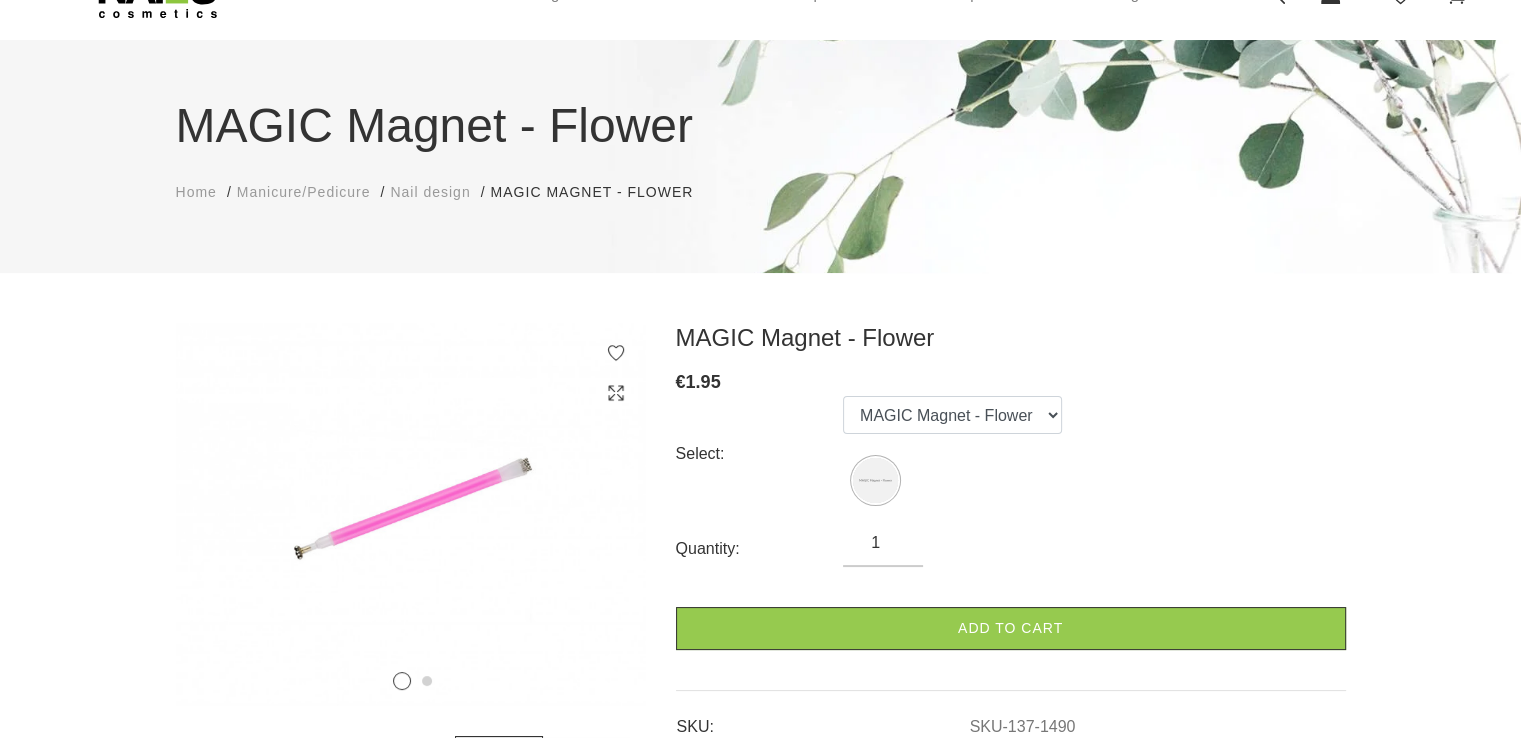 scroll, scrollTop: 0, scrollLeft: 0, axis: both 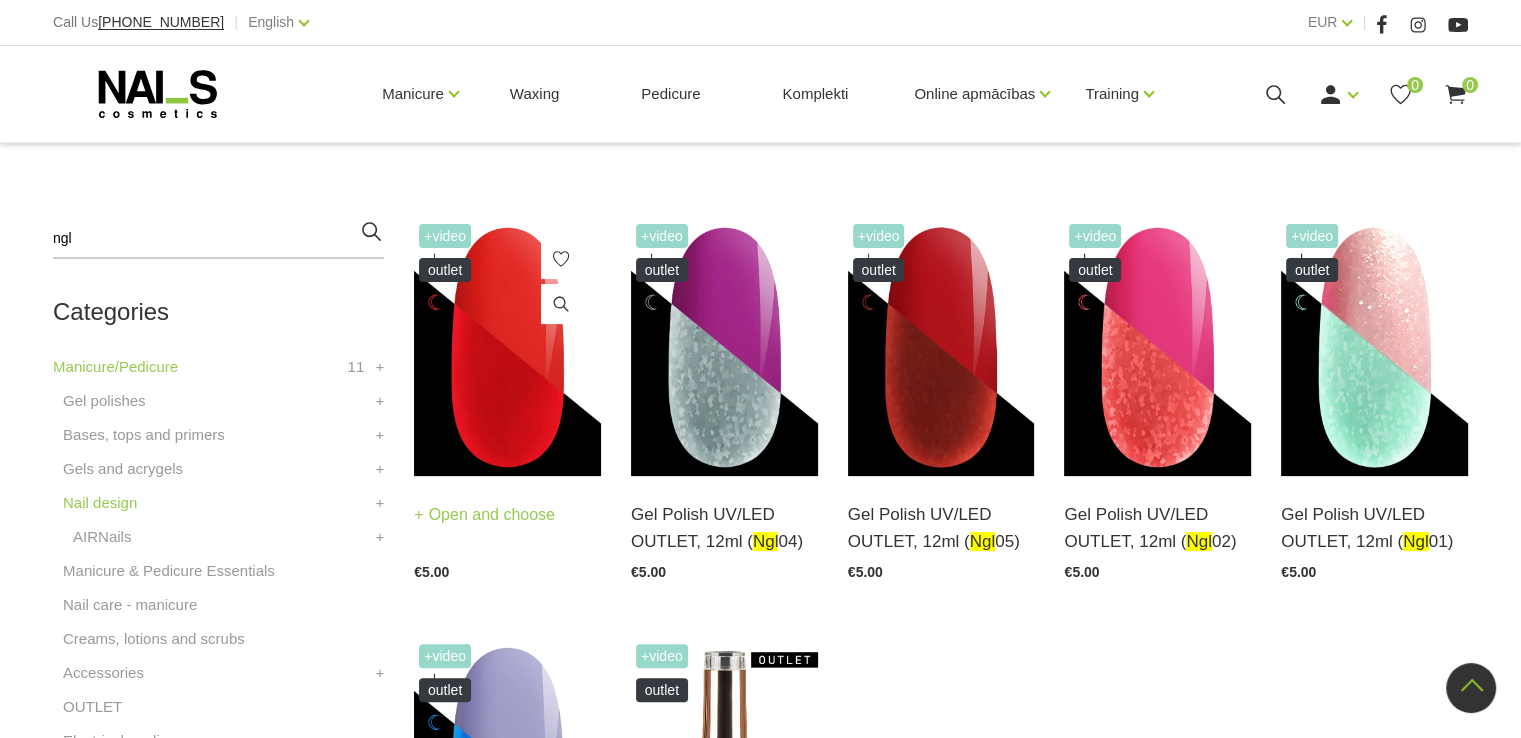 click at bounding box center [507, 347] 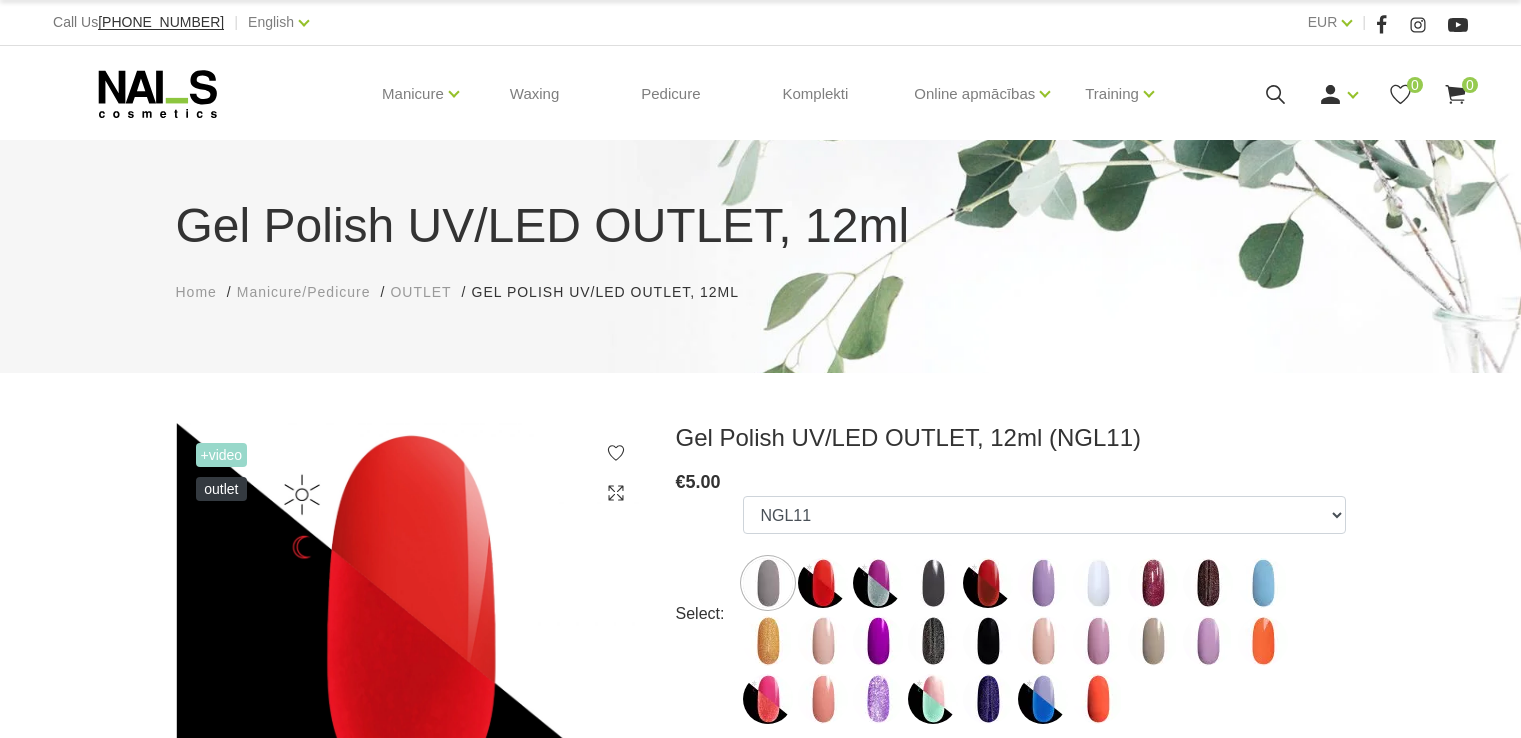 select on "6460" 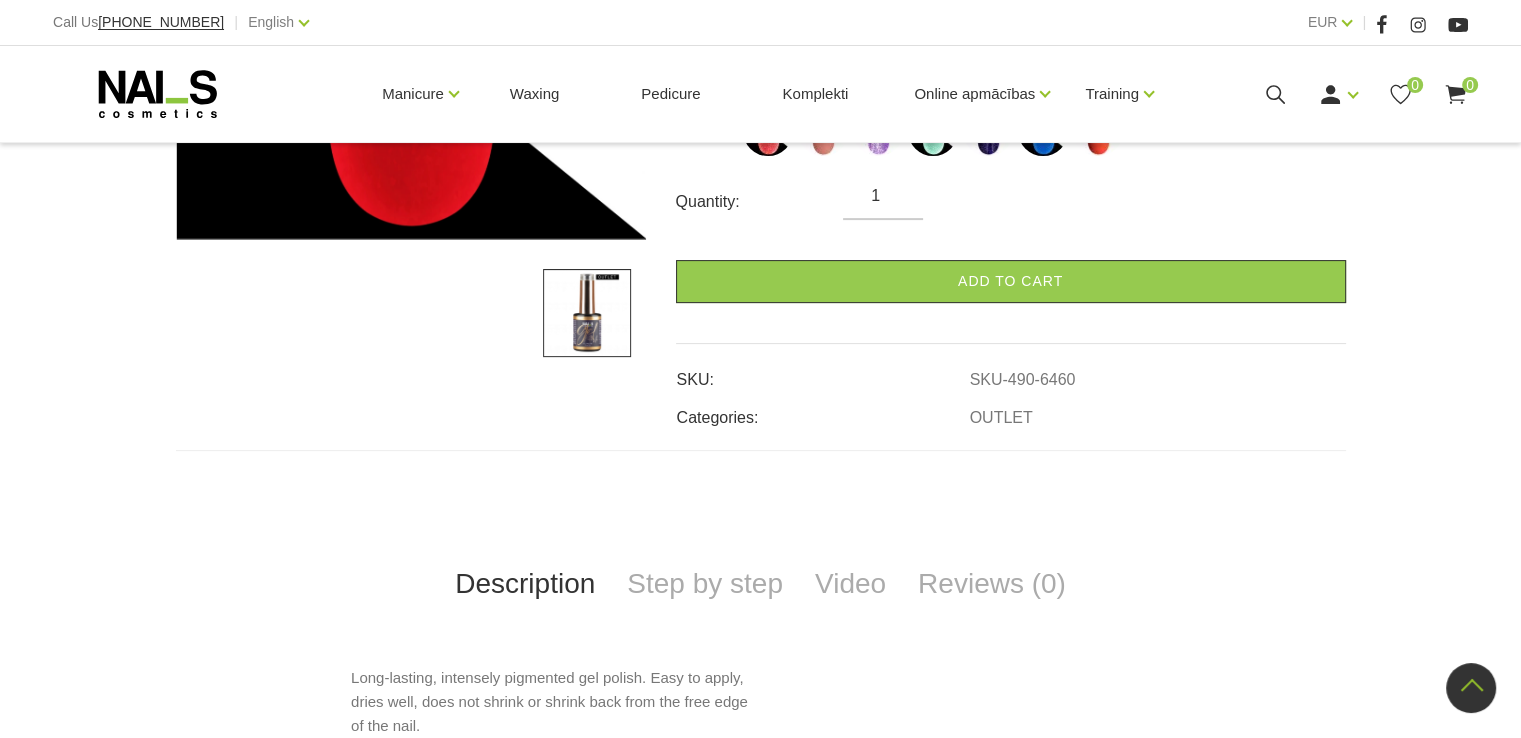 scroll, scrollTop: 600, scrollLeft: 0, axis: vertical 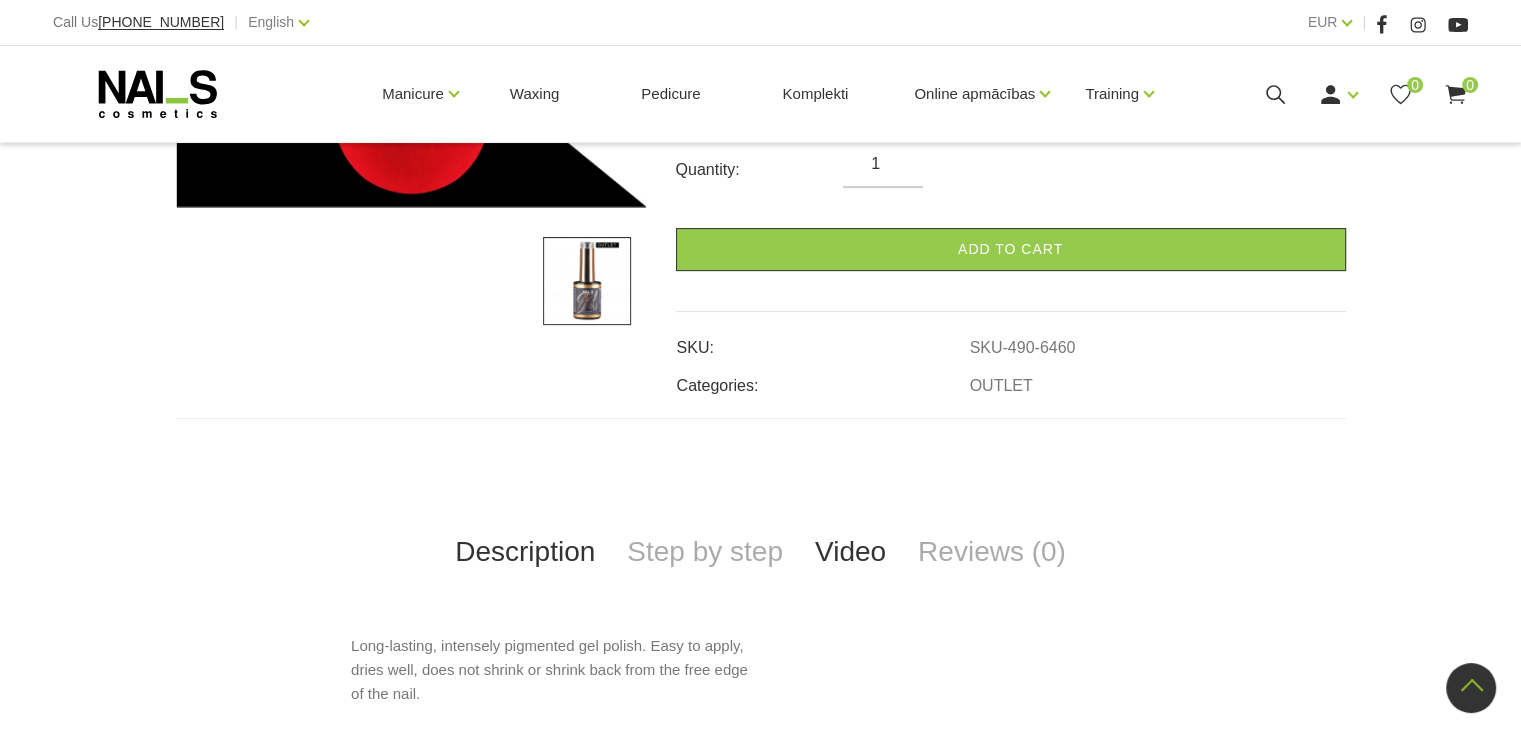 click on "Video" at bounding box center [850, 552] 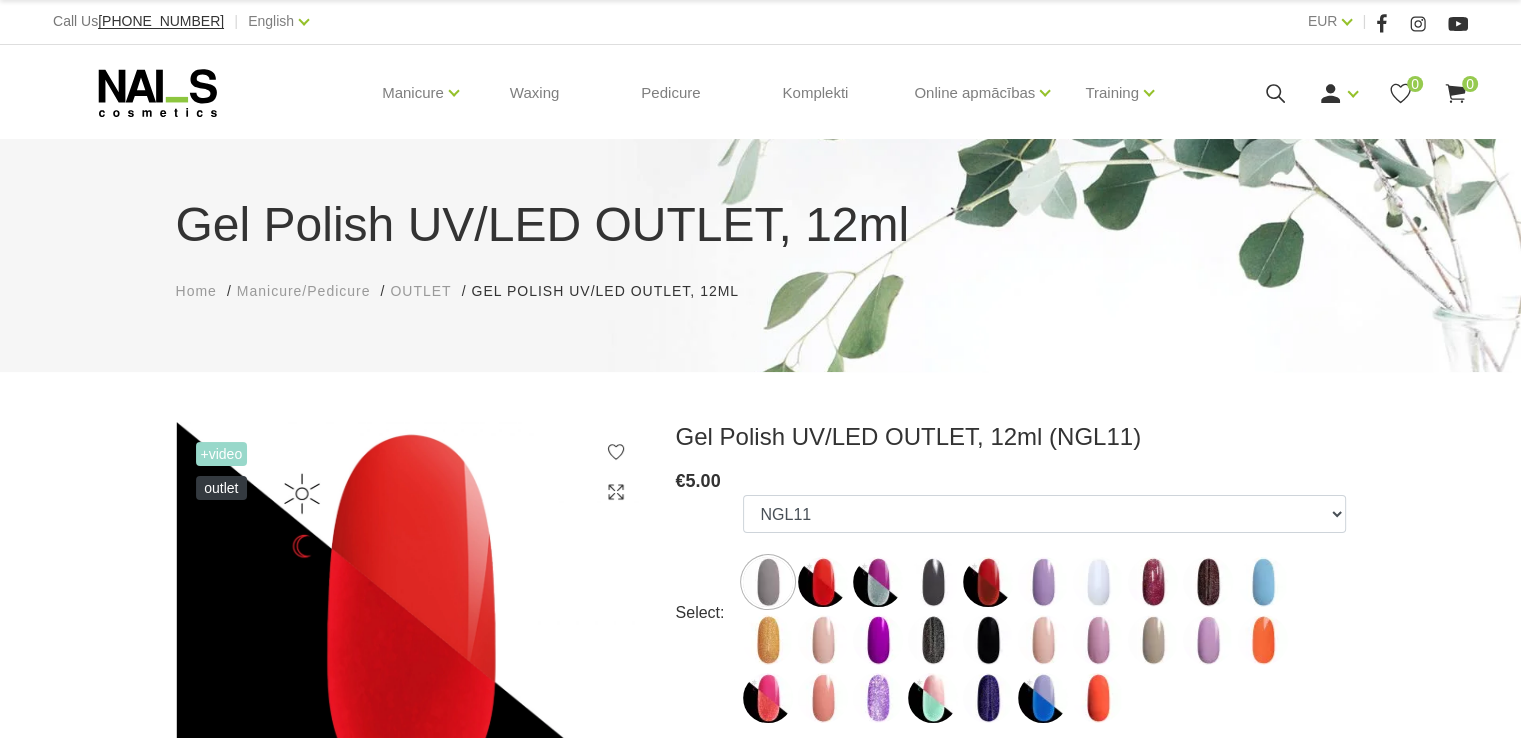 scroll, scrollTop: 0, scrollLeft: 0, axis: both 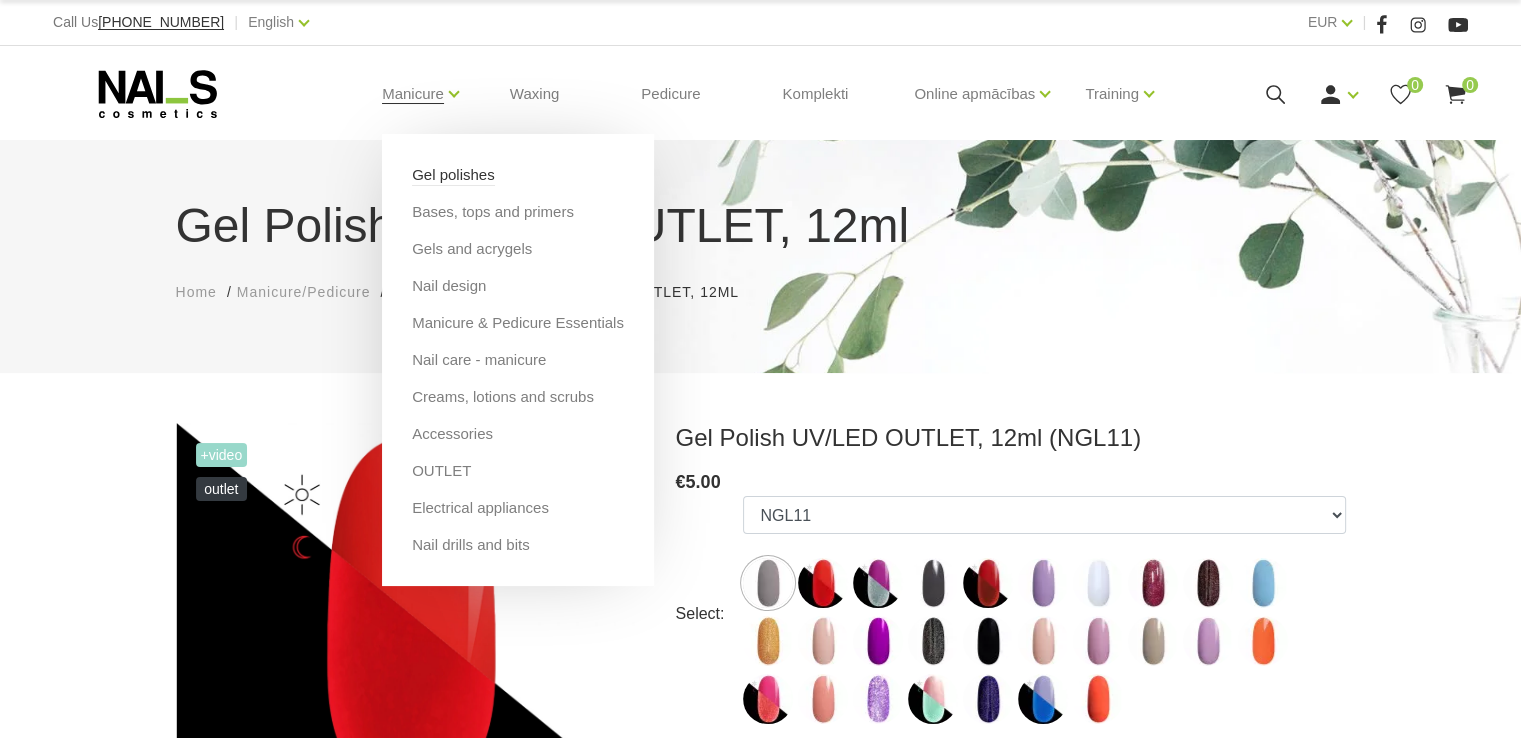 click on "Gel polishes" at bounding box center [453, 175] 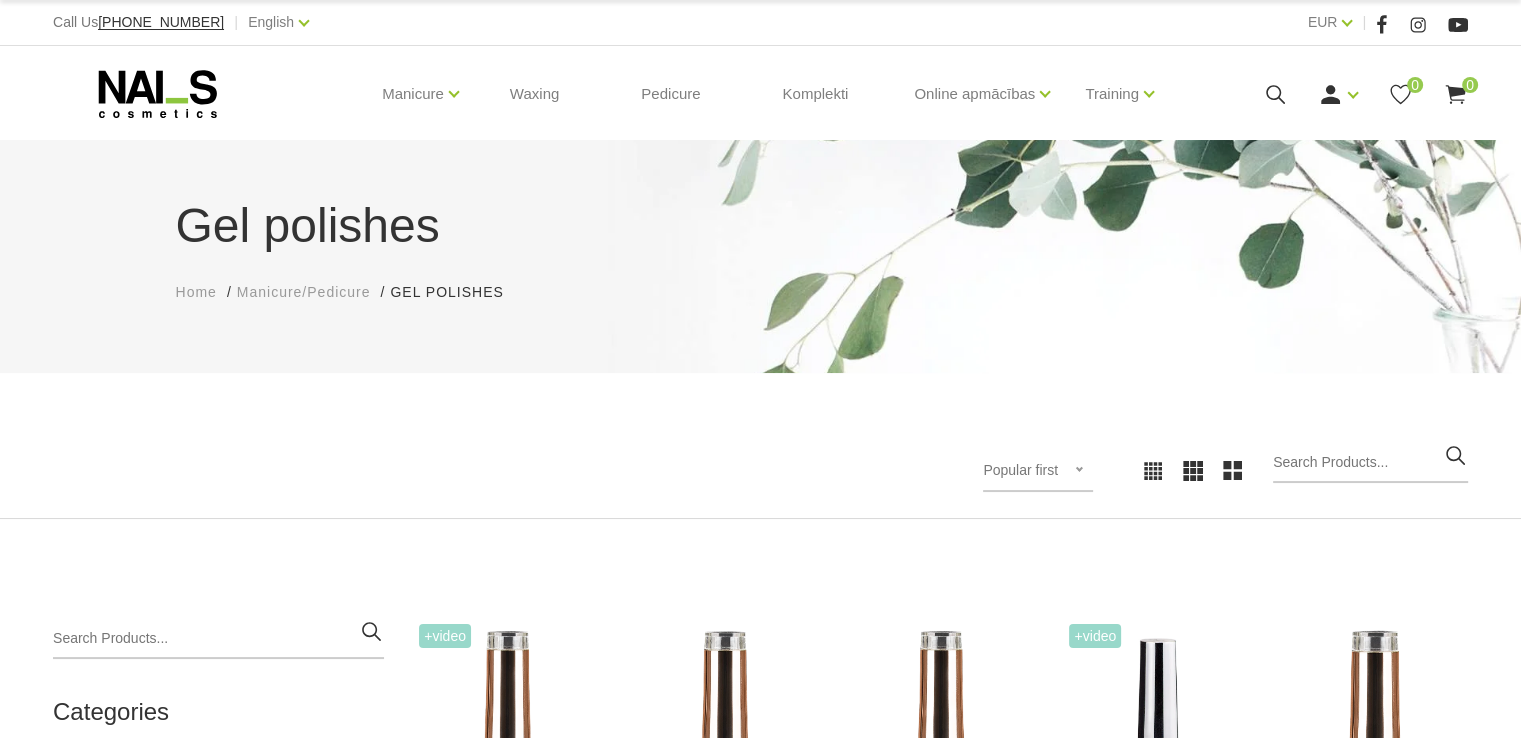 scroll, scrollTop: 300, scrollLeft: 0, axis: vertical 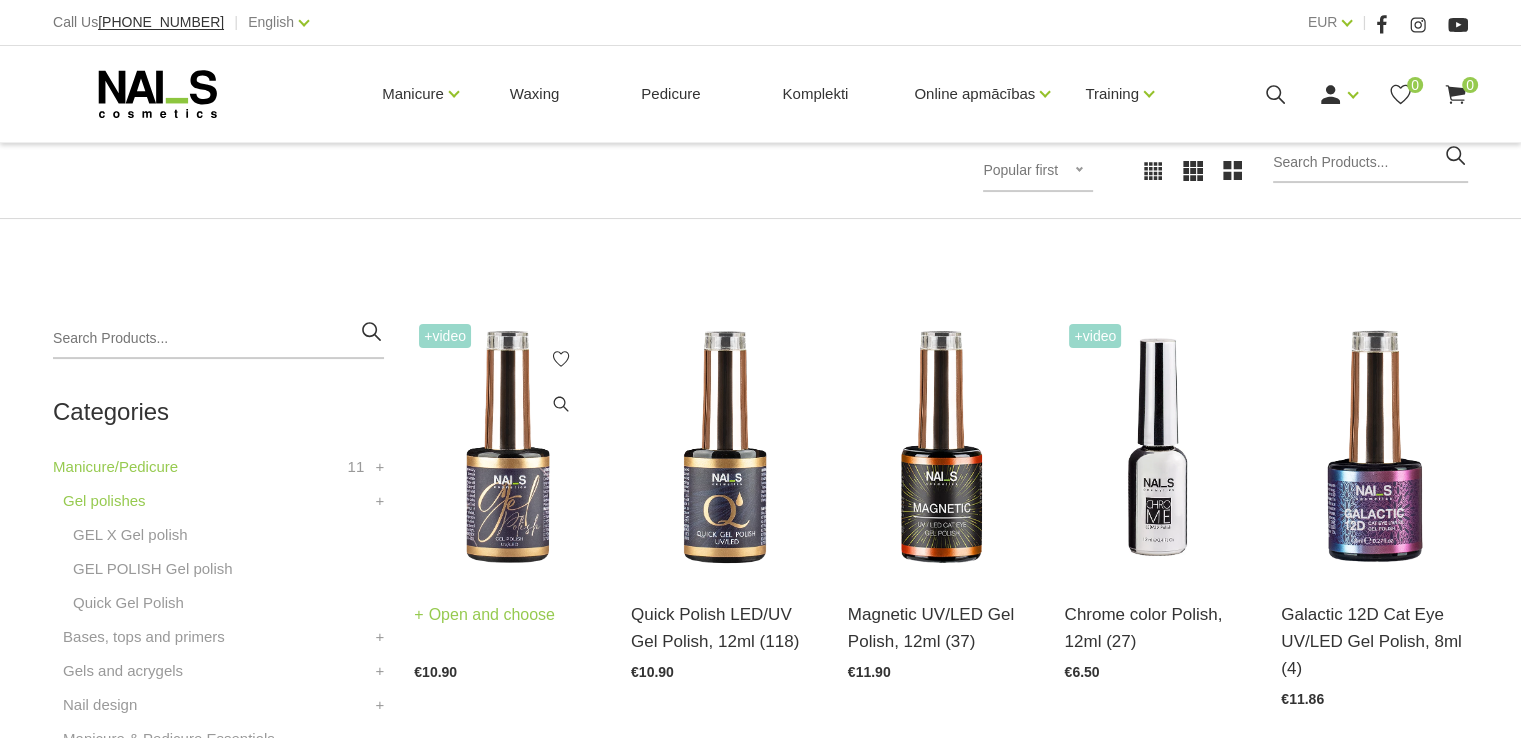 click at bounding box center (507, 447) 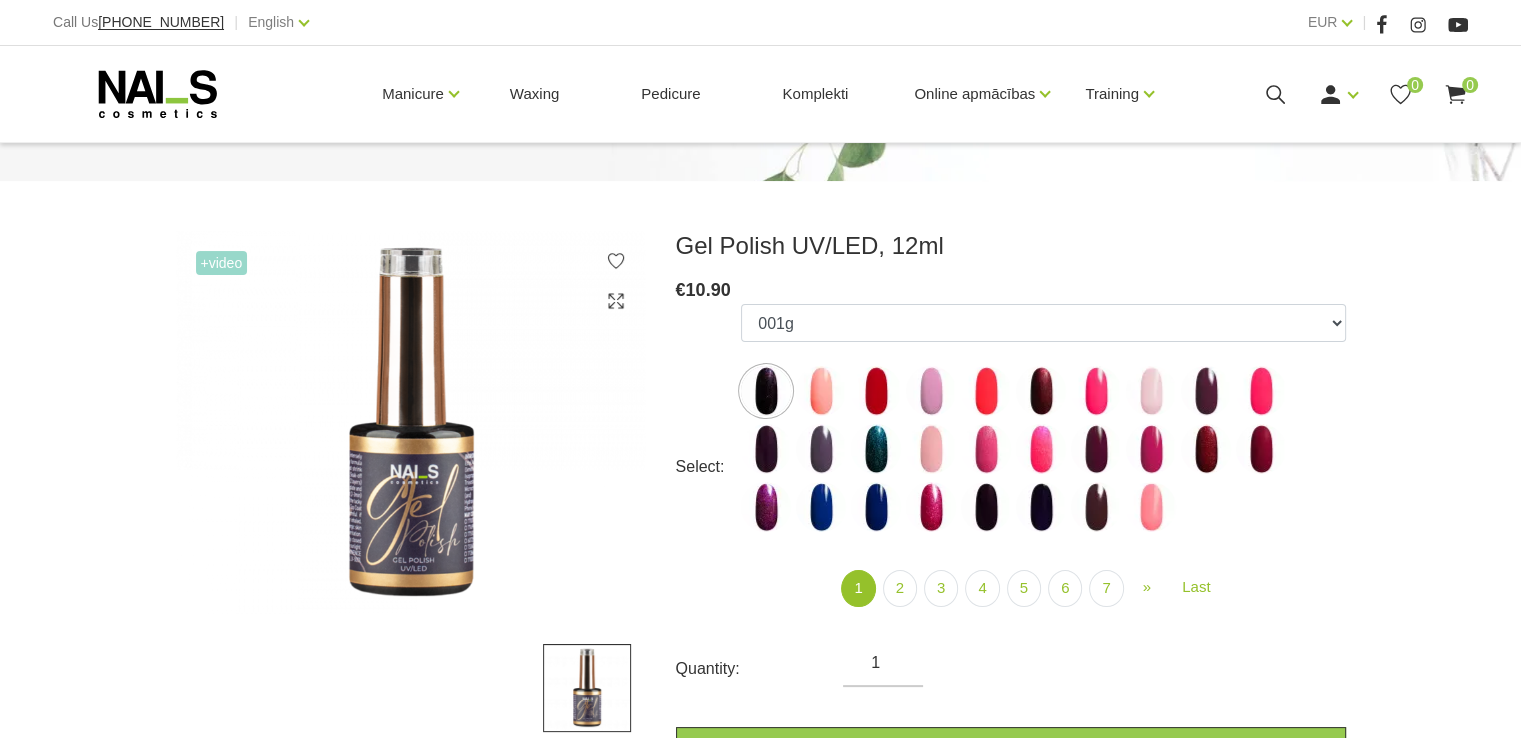 scroll, scrollTop: 200, scrollLeft: 0, axis: vertical 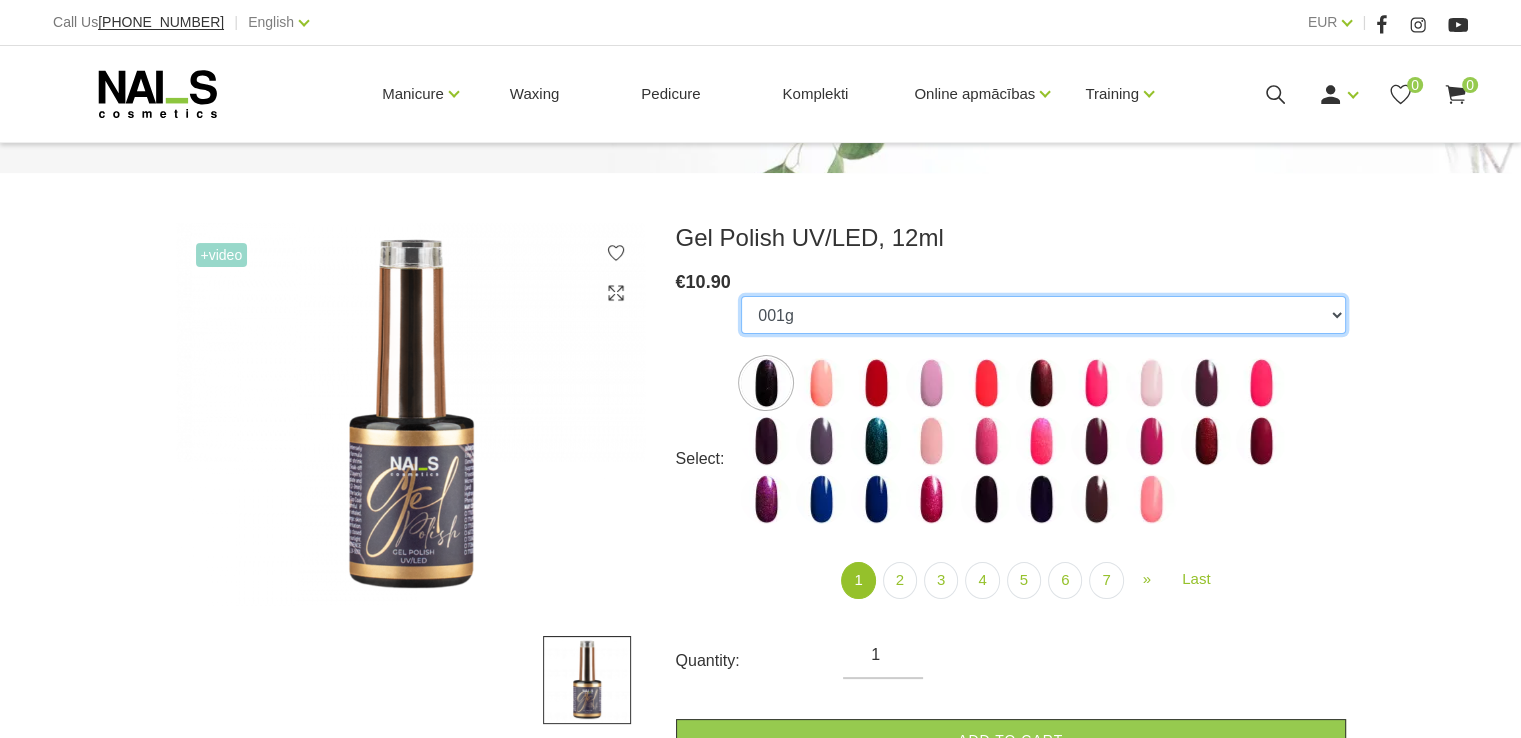 click on "001g 001n 003c 008b 011n 012g 016n 020b 044v 065v 068p 069v 083g 085p 110g 111g 111v 116v 117g 119g 120g 126d 127d 136g 138v 138c 143v 159b 161v 166b 167c 167v 169b 188v 223v 227c 263v 257v 274s 293b 294v 299b 315v 328v 356v 360c 363b 39gz 488b 666b 668b 669b 699b 703c 725c 739c 793c 800b 801b 857c 881b 891b 893b 894b 955c 966b 978c CL1 GALAXY 01 GALAXY 02 GALAXY 03 GALAXY 04 GALAXY 05 GALAXY 07 GALAXY 17 GALAXY 21 GALAXY 22 GALAXY 24 1026 1027 1028 1001 1002 1005 1006 1007 1009 1010 1012 1015 1016 1017 1020 1022 1023 1024 300b RAINBOW 13 NEON 1037 RAINBOW 05 RAINBOW 02 RAINBOW 04 GLOWING IN THE DARK 03 GLOWING IN THE DARK 13 RAINBOW 10 NEON 1039 NEON 1038 NEON 1040 RAINBOW 01 GLOWING IN THE DARK 17 RAINBOW 09 GLOWING IN THE DARK 09 RAINBOW 06 RAINBOW 03 RAINBOW 14 RAINBOW 16 249v 1042 DISCO 04 DISCO 05 DISCO 02 DISCO 03 DISCO 07 DISCO 10 DISCO 08 DISCO 01 DISCO 09 DISCO 11 DISCO 12 DISCO 13H DISCO 15H DISCO 14H DISCO 16H DISCO 20H DISCO 19H DISCO 17H 1050 Holographic 1051 Holographic 1053 LOLIPOP 04 1047 788" at bounding box center (1043, 315) 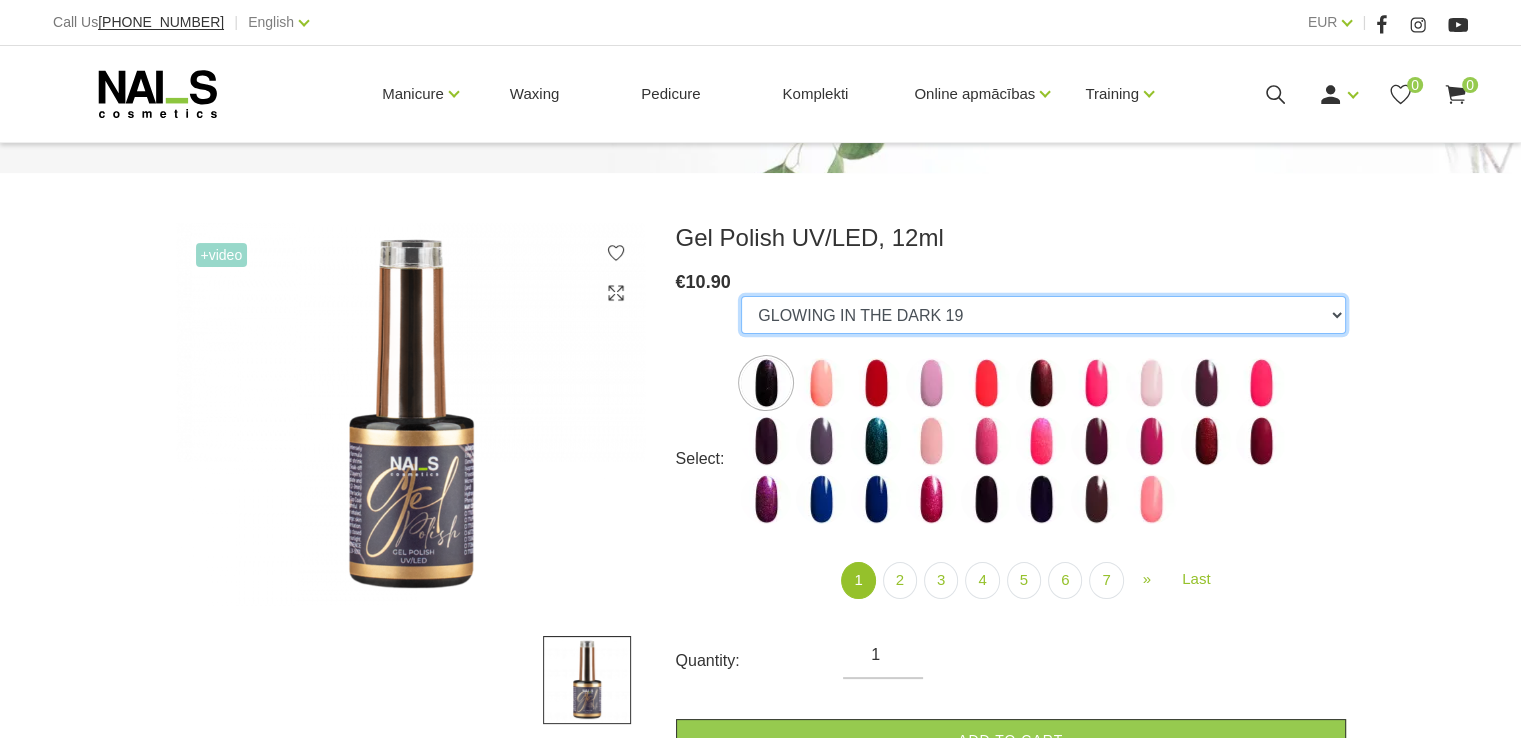 click on "001g 001n 003c 008b 011n 012g 016n 020b 044v 065v 068p 069v 083g 085p 110g 111g 111v 116v 117g 119g 120g 126d 127d 136g 138v 138c 143v 159b 161v 166b 167c 167v 169b 188v 223v 227c 263v 257v 274s 293b 294v 299b 315v 328v 356v 360c 363b 39gz 488b 666b 668b 669b 699b 703c 725c 739c 793c 800b 801b 857c 881b 891b 893b 894b 955c 966b 978c CL1 GALAXY 01 GALAXY 02 GALAXY 03 GALAXY 04 GALAXY 05 GALAXY 07 GALAXY 17 GALAXY 21 GALAXY 22 GALAXY 24 1026 1027 1028 1001 1002 1005 1006 1007 1009 1010 1012 1015 1016 1017 1020 1022 1023 1024 300b RAINBOW 13 NEON 1037 RAINBOW 05 RAINBOW 02 RAINBOW 04 GLOWING IN THE DARK 03 GLOWING IN THE DARK 13 RAINBOW 10 NEON 1039 NEON 1038 NEON 1040 RAINBOW 01 GLOWING IN THE DARK 17 RAINBOW 09 GLOWING IN THE DARK 09 RAINBOW 06 RAINBOW 03 RAINBOW 14 RAINBOW 16 249v 1042 DISCO 04 DISCO 05 DISCO 02 DISCO 03 DISCO 07 DISCO 10 DISCO 08 DISCO 01 DISCO 09 DISCO 11 DISCO 12 DISCO 13H DISCO 15H DISCO 14H DISCO 16H DISCO 20H DISCO 19H DISCO 17H 1050 Holographic 1051 Holographic 1053 LOLIPOP 04 1047 788" at bounding box center [1043, 315] 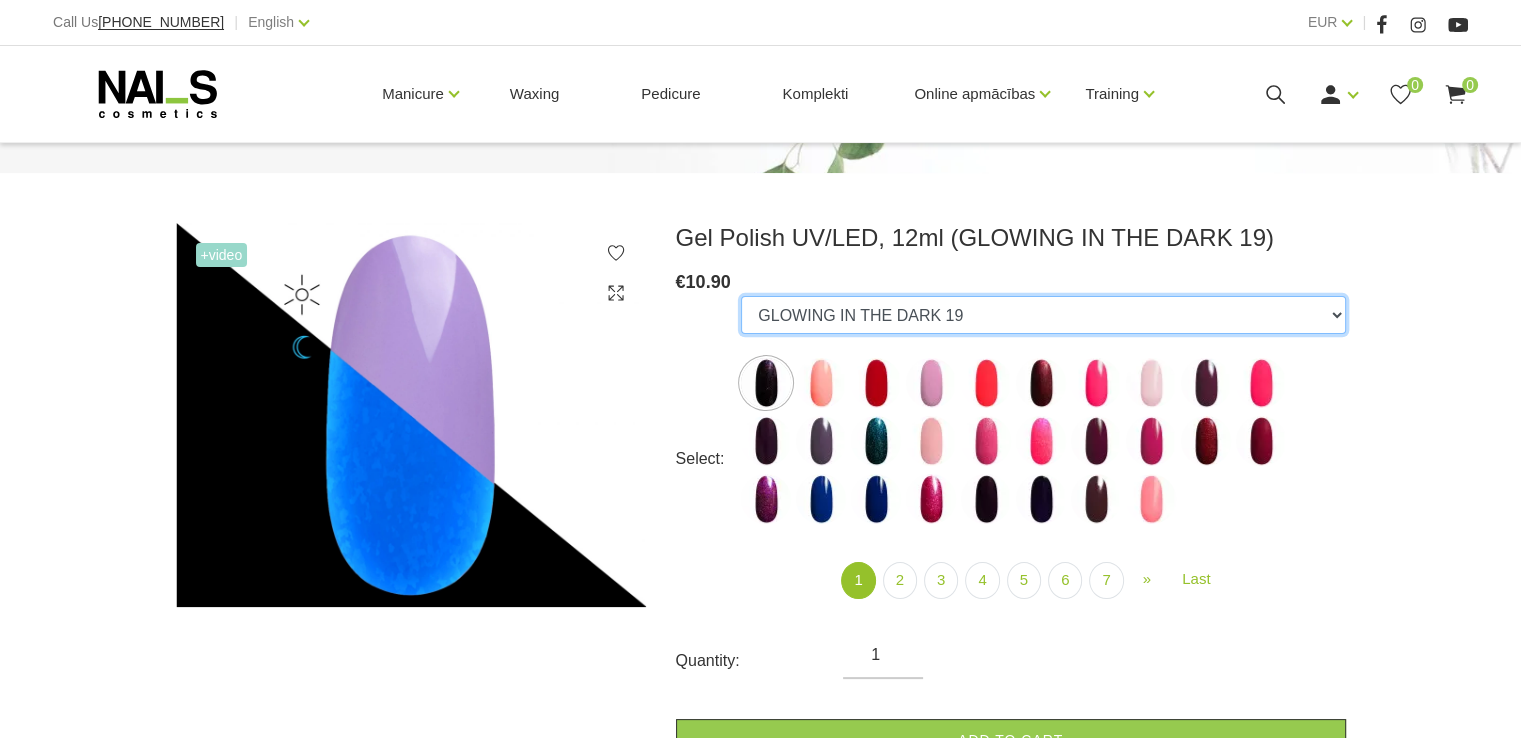 click on "001g 001n 003c 008b 011n 012g 016n 020b 044v 065v 068p 069v 083g 085p 110g 111g 111v 116v 117g 119g 120g 126d 127d 136g 138v 138c 143v 159b 161v 166b 167c 167v 169b 188v 223v 227c 263v 257v 274s 293b 294v 299b 315v 328v 356v 360c 363b 39gz 488b 666b 668b 669b 699b 703c 725c 739c 793c 800b 801b 857c 881b 891b 893b 894b 955c 966b 978c CL1 GALAXY 01 GALAXY 02 GALAXY 03 GALAXY 04 GALAXY 05 GALAXY 07 GALAXY 17 GALAXY 21 GALAXY 22 GALAXY 24 1026 1027 1028 1001 1002 1005 1006 1007 1009 1010 1012 1015 1016 1017 1020 1022 1023 1024 300b RAINBOW 13 NEON 1037 RAINBOW 05 RAINBOW 02 RAINBOW 04 GLOWING IN THE DARK 03 GLOWING IN THE DARK 13 RAINBOW 10 NEON 1039 NEON 1038 NEON 1040 RAINBOW 01 GLOWING IN THE DARK 17 RAINBOW 09 GLOWING IN THE DARK 09 RAINBOW 06 RAINBOW 03 RAINBOW 14 RAINBOW 16 249v 1042 DISCO 04 DISCO 05 DISCO 02 DISCO 03 DISCO 07 DISCO 10 DISCO 08 DISCO 01 DISCO 09 DISCO 11 DISCO 12 DISCO 13H DISCO 15H DISCO 14H DISCO 16H DISCO 20H DISCO 19H DISCO 17H 1050 Holographic 1051 Holographic 1053 LOLIPOP 04 1047 788" at bounding box center (1043, 315) 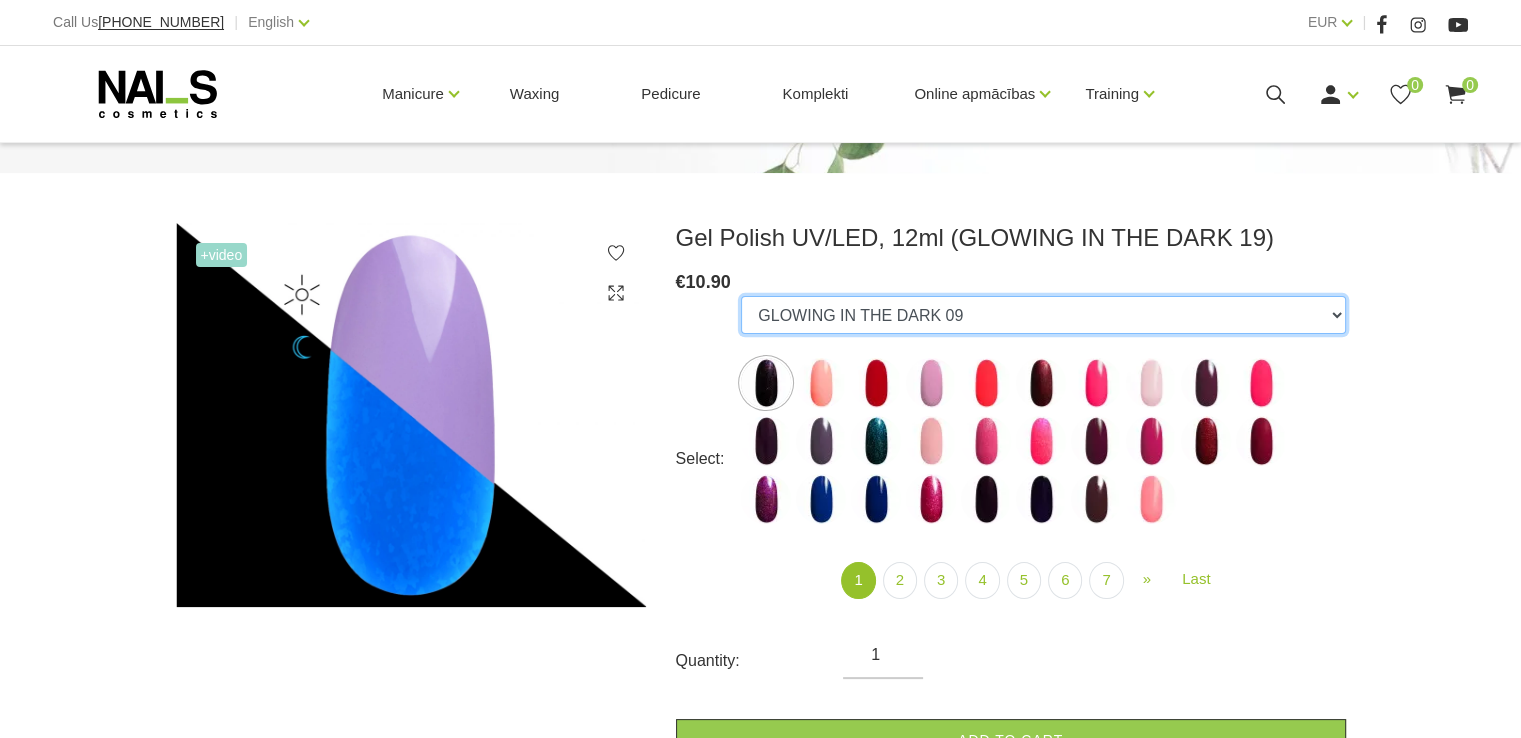 click on "001g 001n 003c 008b 011n 012g 016n 020b 044v 065v 068p 069v 083g 085p 110g 111g 111v 116v 117g 119g 120g 126d 127d 136g 138v 138c 143v 159b 161v 166b 167c 167v 169b 188v 223v 227c 263v 257v 274s 293b 294v 299b 315v 328v 356v 360c 363b 39gz 488b 666b 668b 669b 699b 703c 725c 739c 793c 800b 801b 857c 881b 891b 893b 894b 955c 966b 978c CL1 GALAXY 01 GALAXY 02 GALAXY 03 GALAXY 04 GALAXY 05 GALAXY 07 GALAXY 17 GALAXY 21 GALAXY 22 GALAXY 24 1026 1027 1028 1001 1002 1005 1006 1007 1009 1010 1012 1015 1016 1017 1020 1022 1023 1024 300b RAINBOW 13 NEON 1037 RAINBOW 05 RAINBOW 02 RAINBOW 04 GLOWING IN THE DARK 03 GLOWING IN THE DARK 13 RAINBOW 10 NEON 1039 NEON 1038 NEON 1040 RAINBOW 01 GLOWING IN THE DARK 17 RAINBOW 09 GLOWING IN THE DARK 09 RAINBOW 06 RAINBOW 03 RAINBOW 14 RAINBOW 16 249v 1042 DISCO 04 DISCO 05 DISCO 02 DISCO 03 DISCO 07 DISCO 10 DISCO 08 DISCO 01 DISCO 09 DISCO 11 DISCO 12 DISCO 13H DISCO 15H DISCO 14H DISCO 16H DISCO 20H DISCO 19H DISCO 17H 1050 Holographic 1051 Holographic 1053 LOLIPOP 04 1047 788" at bounding box center (1043, 315) 